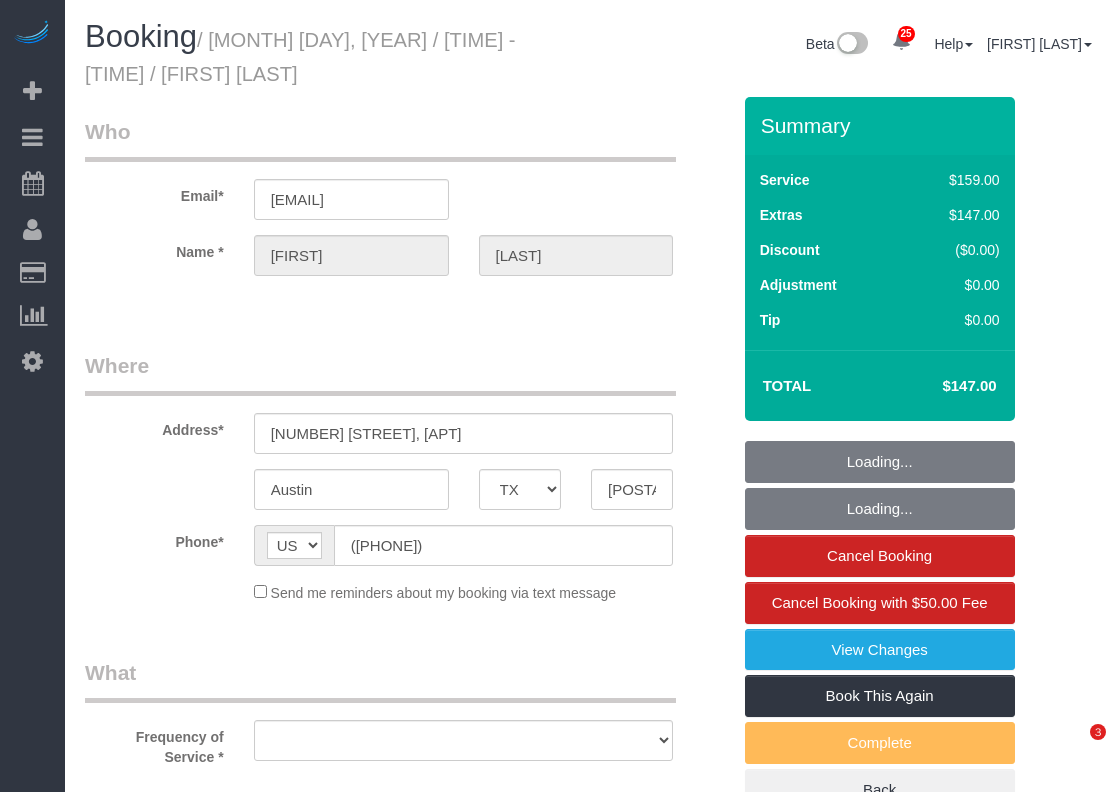 select on "TX" 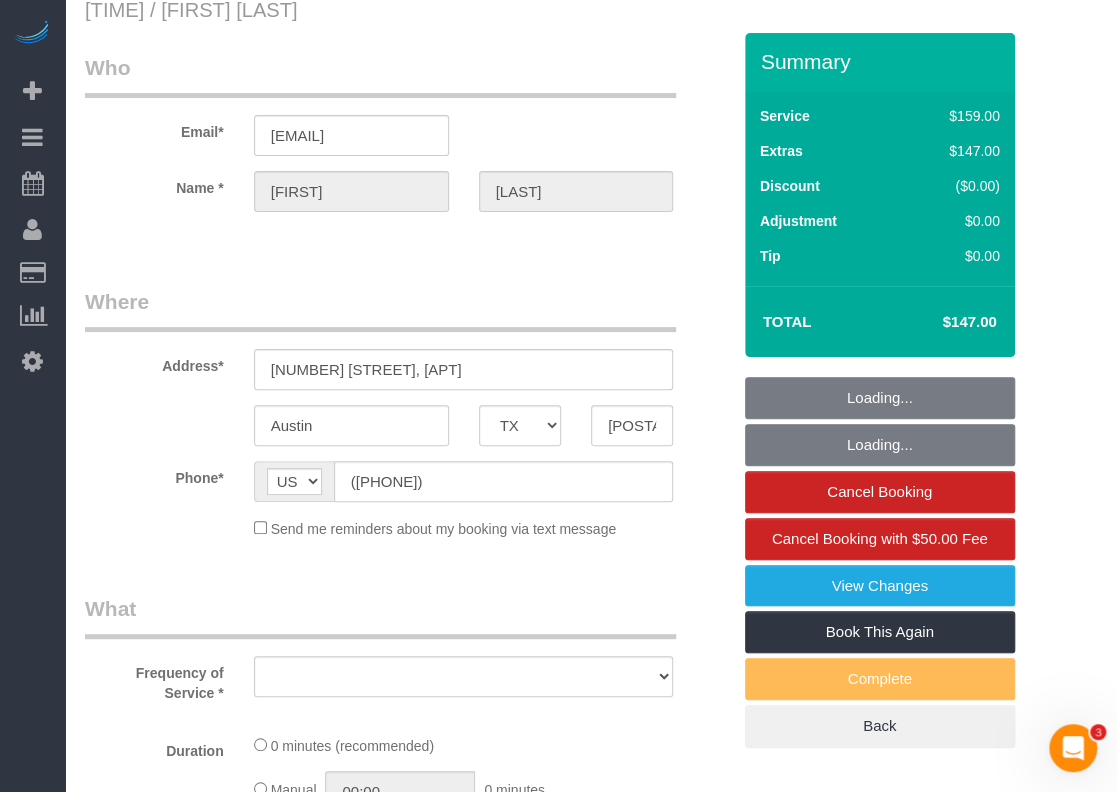 scroll, scrollTop: 0, scrollLeft: 0, axis: both 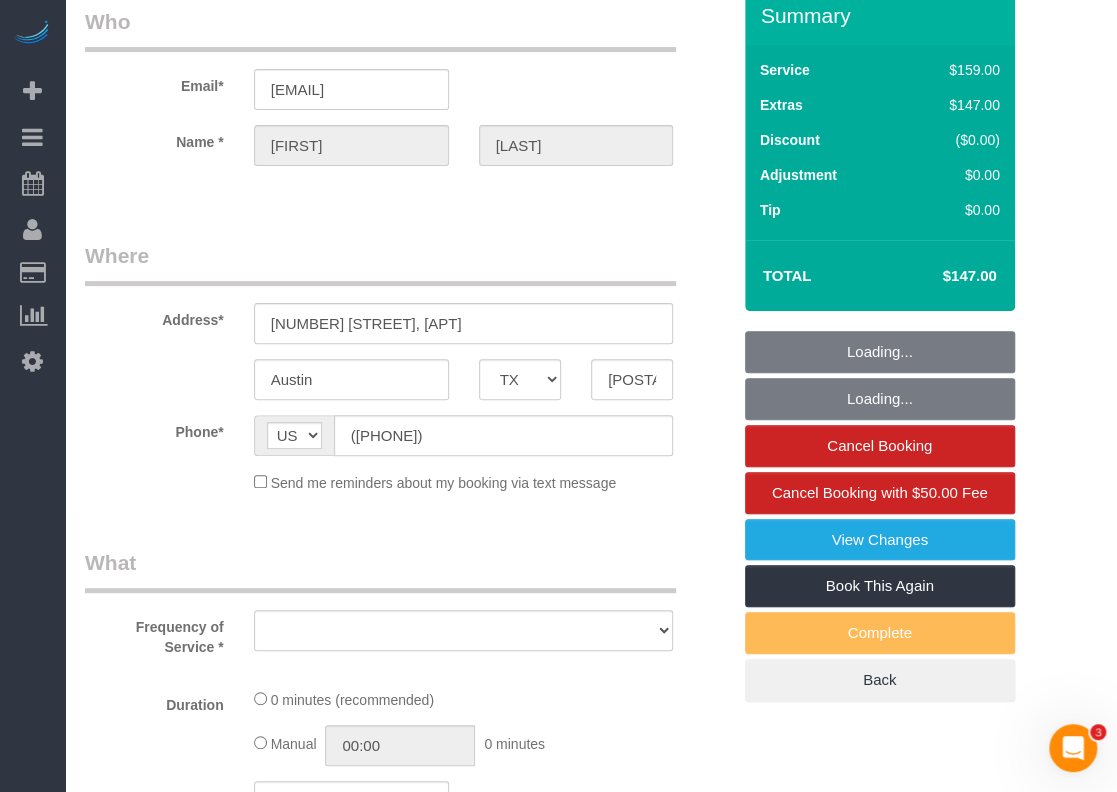 select on "string:fspay-b839a8bc-39bb-419b-b353-cd5f2a13a69e" 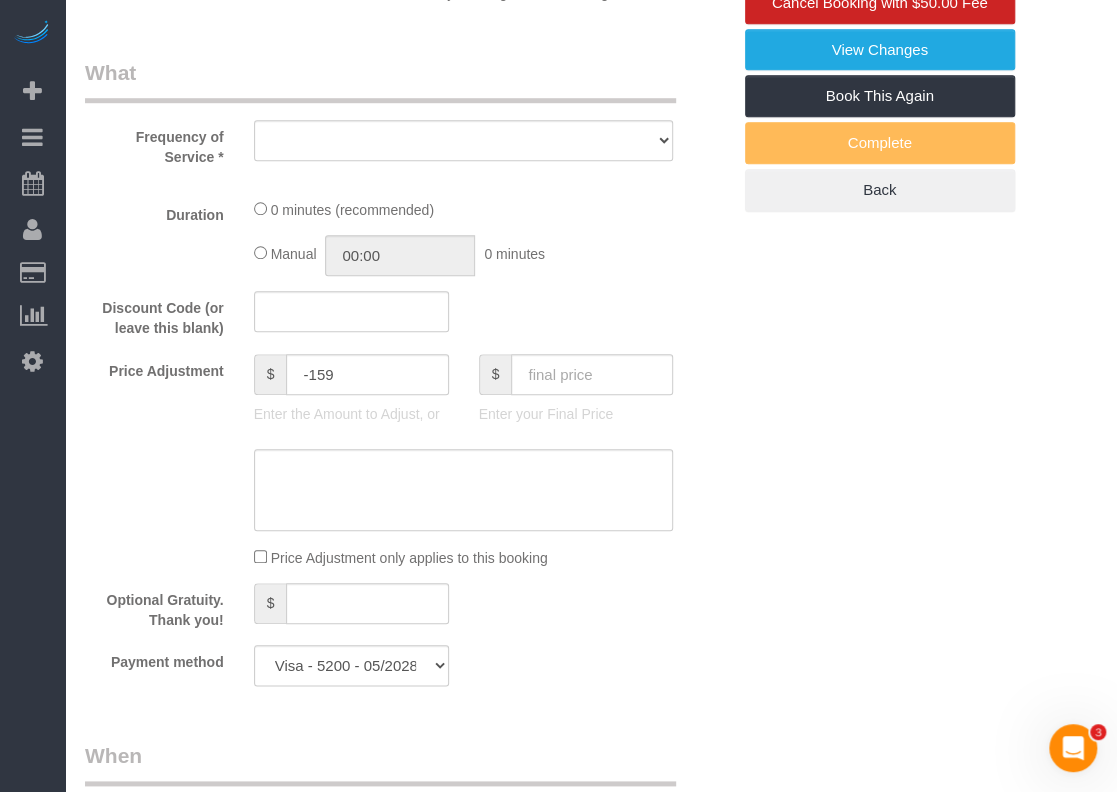select on "object:4937" 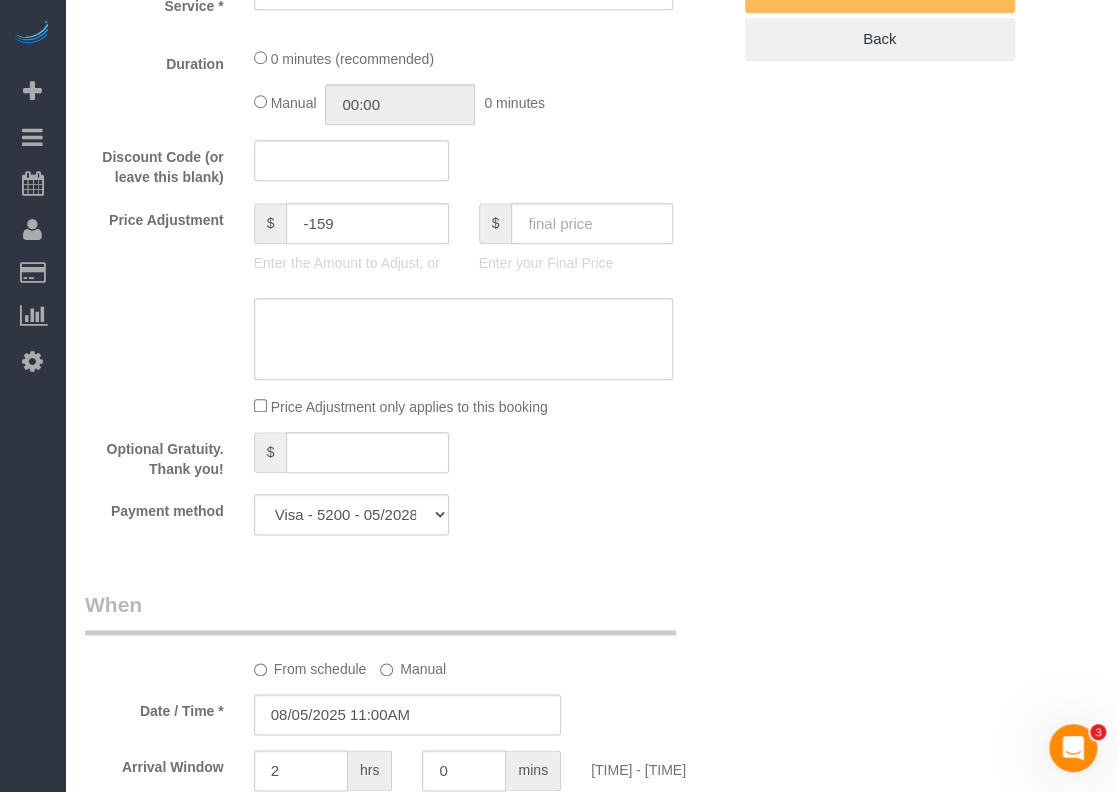 select on "3" 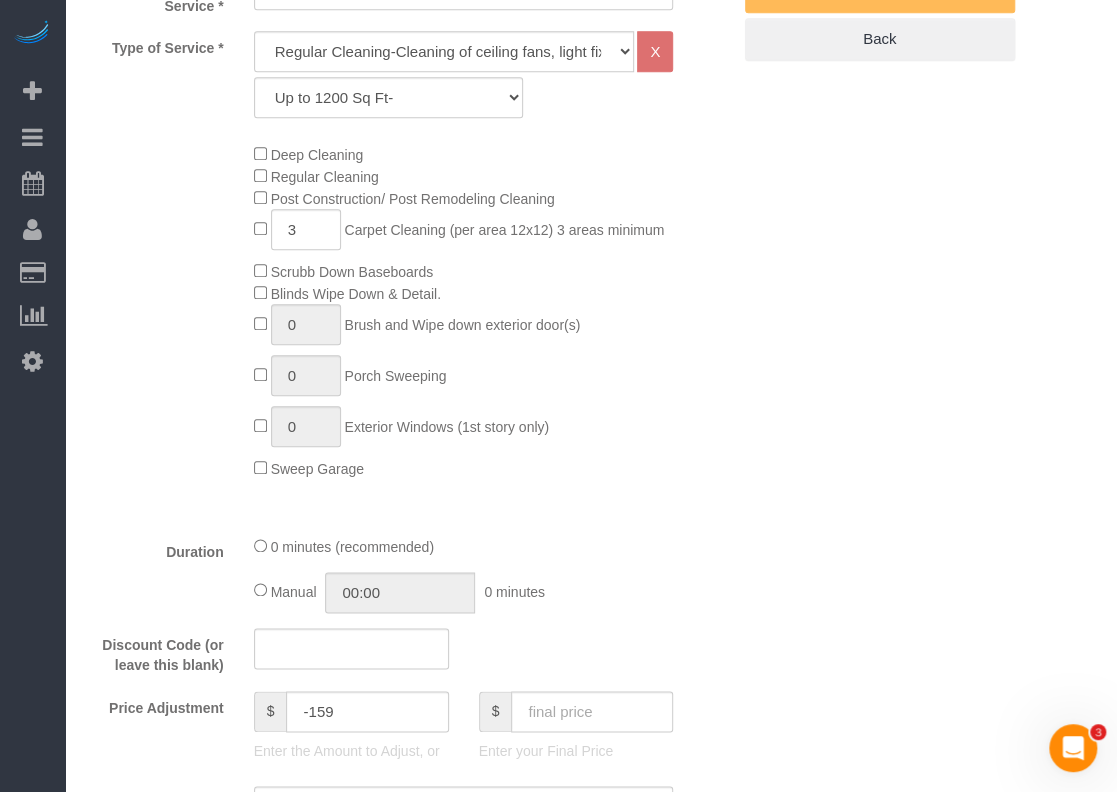 select on "object:5010" 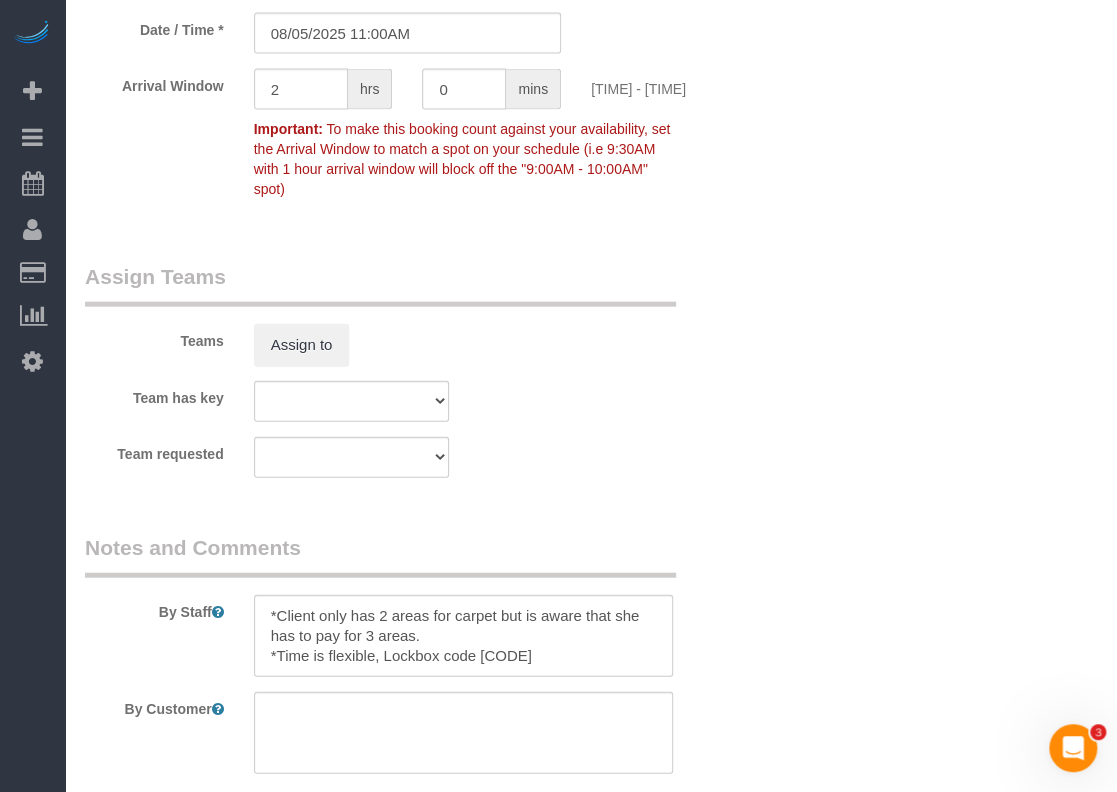 scroll, scrollTop: 2000, scrollLeft: 0, axis: vertical 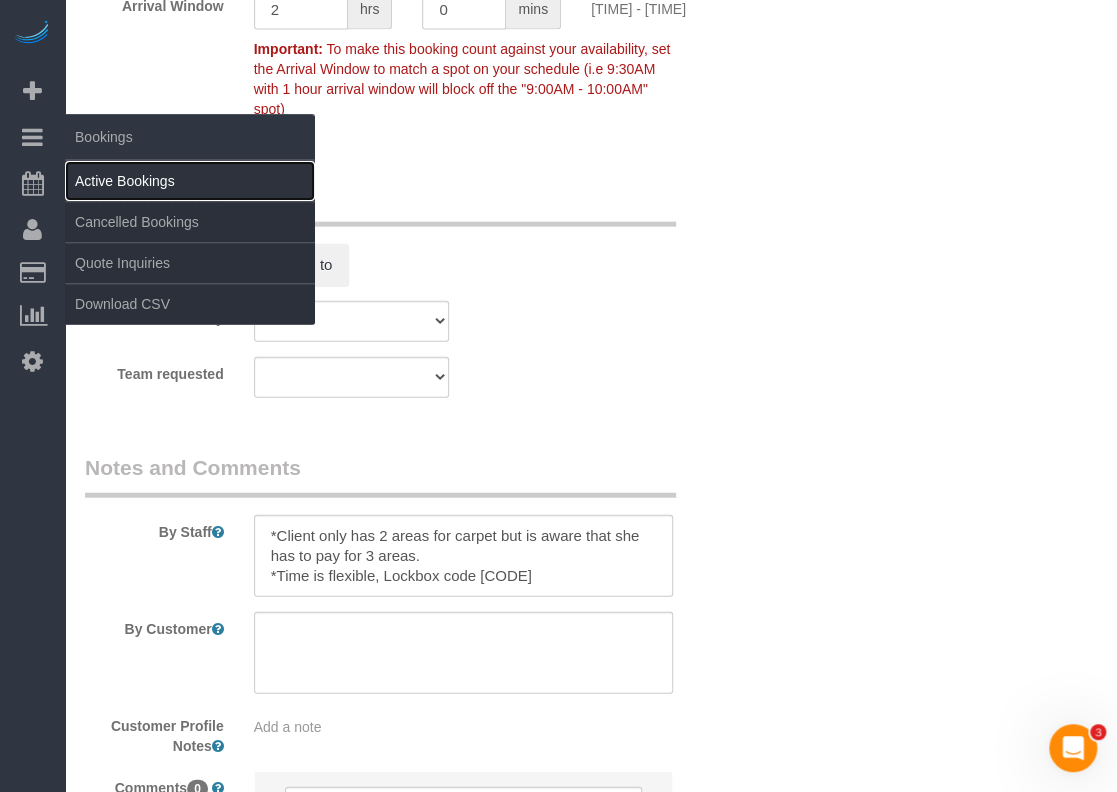 click on "Active Bookings" at bounding box center [190, 181] 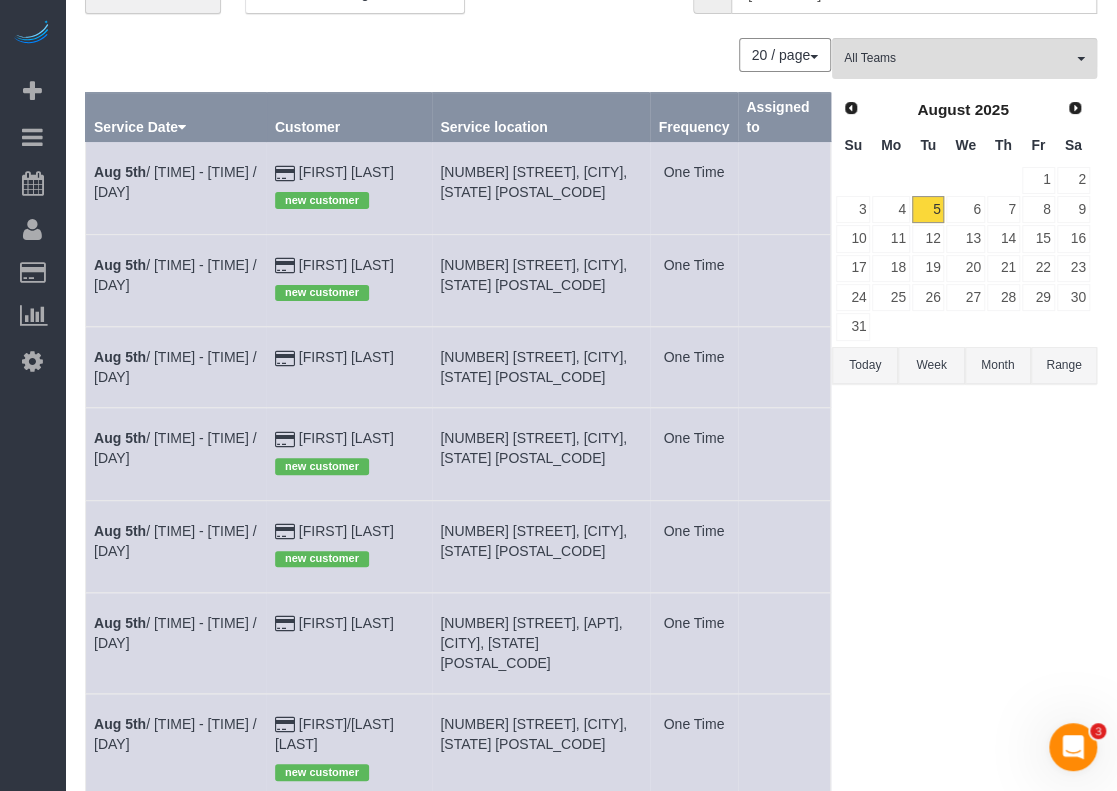 scroll, scrollTop: 200, scrollLeft: 0, axis: vertical 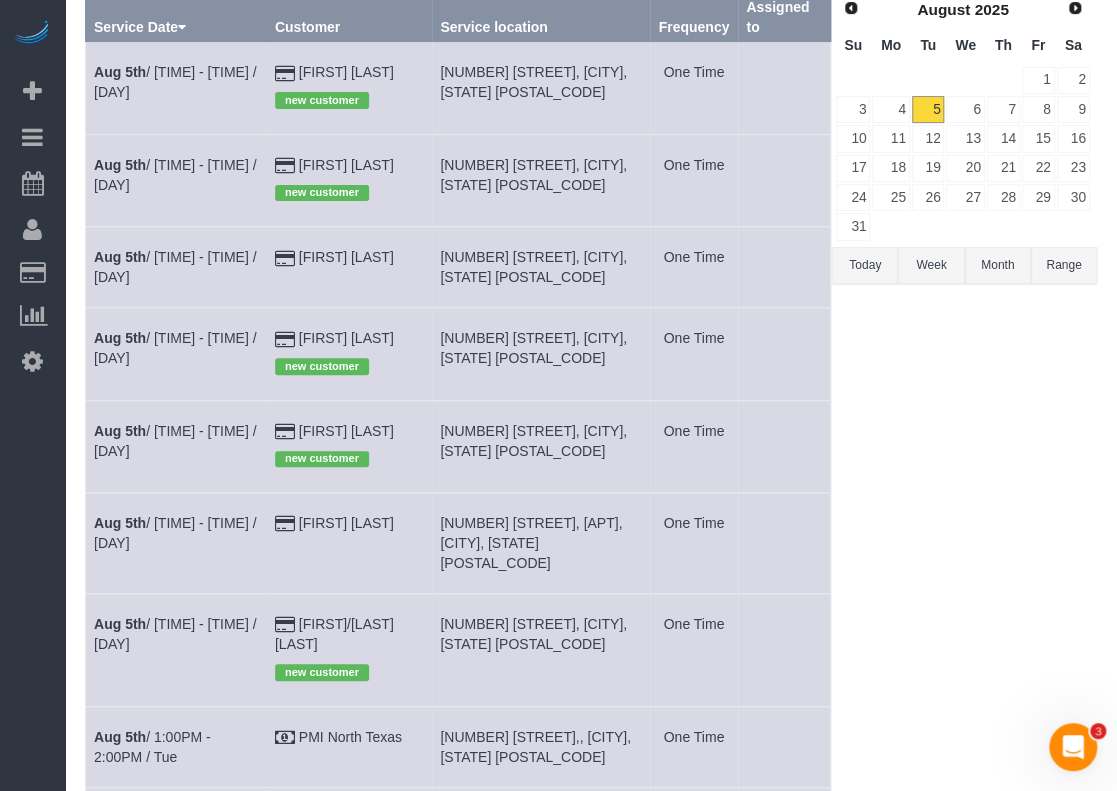 click on "[MONTH] [DAY]
/ [TIME] - [TIME] / [DAY]" at bounding box center (176, 543) 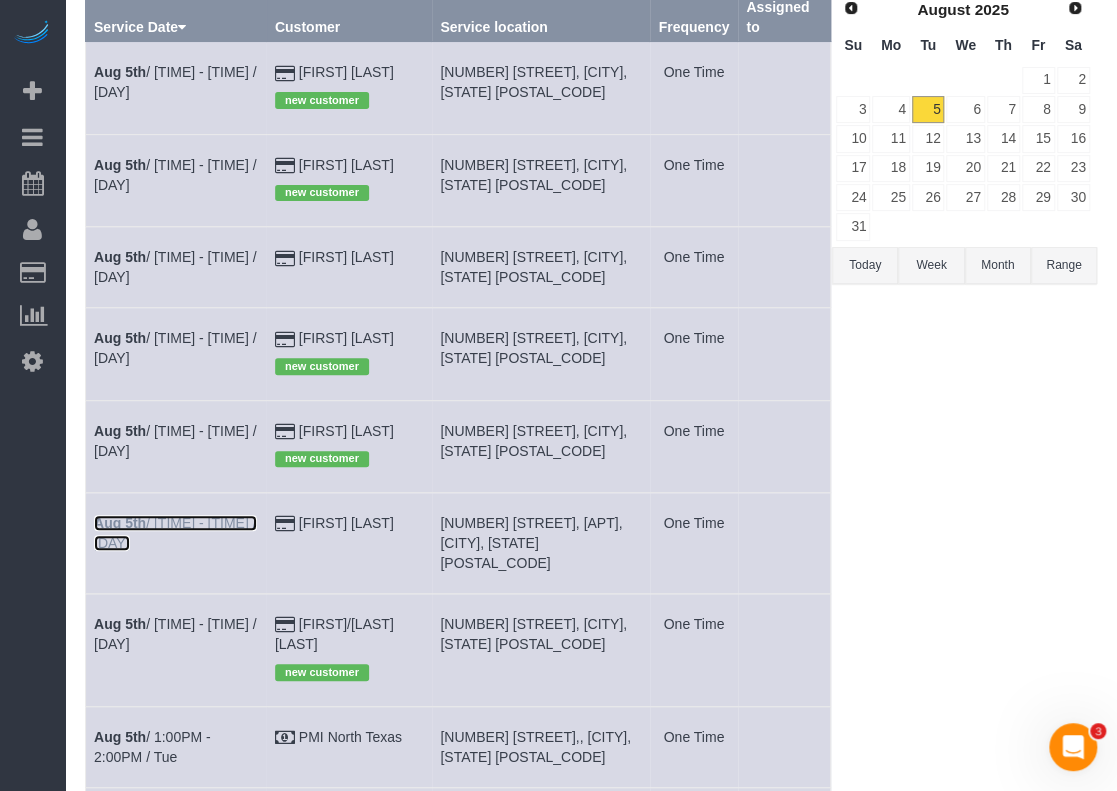 click on "[MONTH] [DAY]
/ [TIME] - [TIME] / [DAY]" at bounding box center [175, 533] 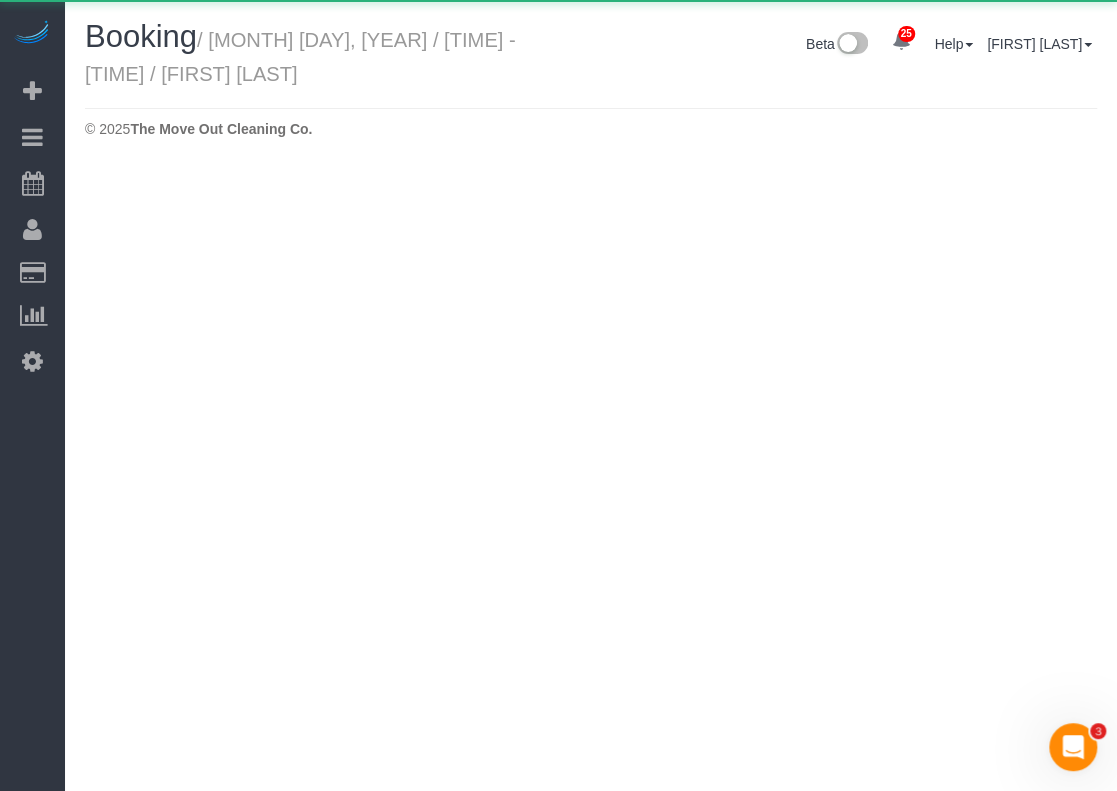 scroll, scrollTop: 0, scrollLeft: 0, axis: both 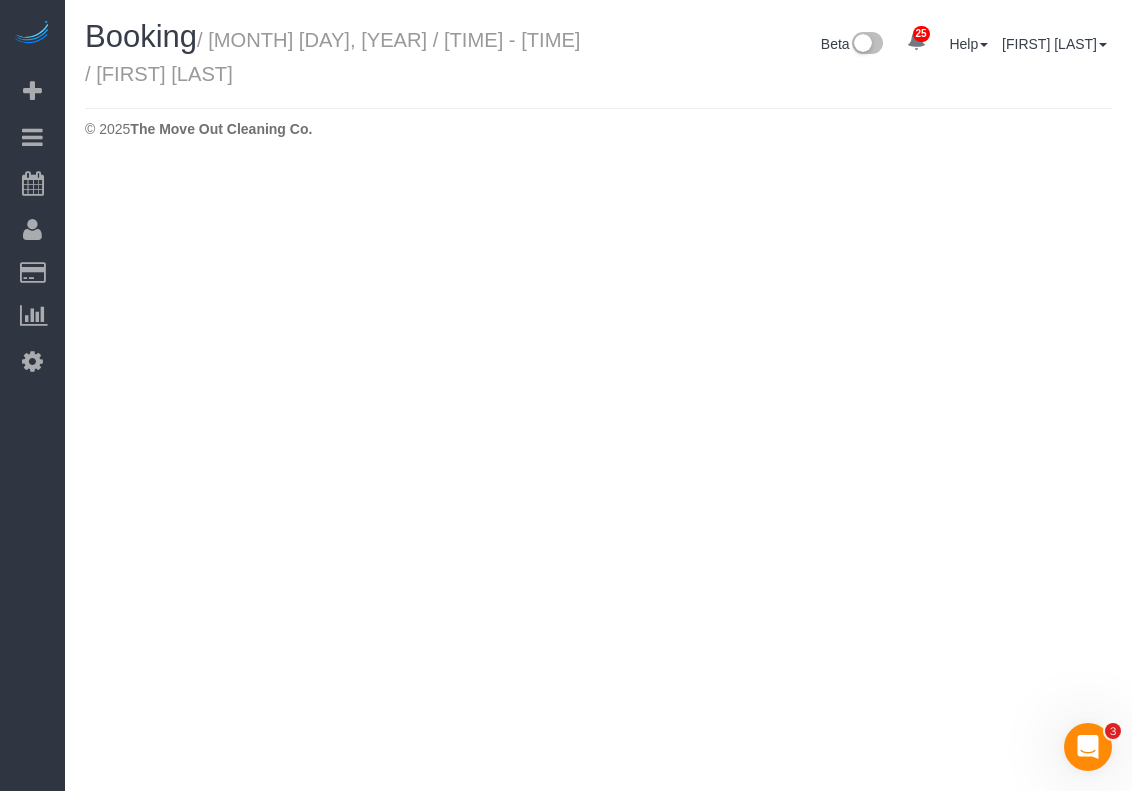 select on "TX" 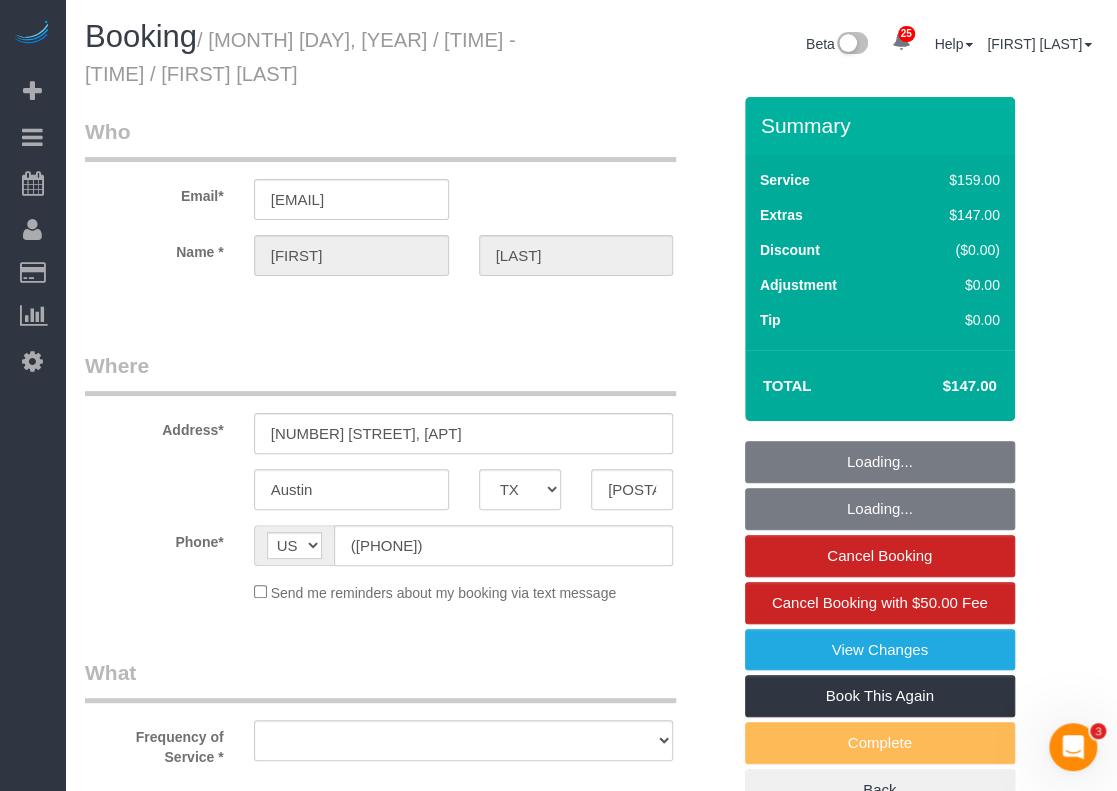 select on "object:5776" 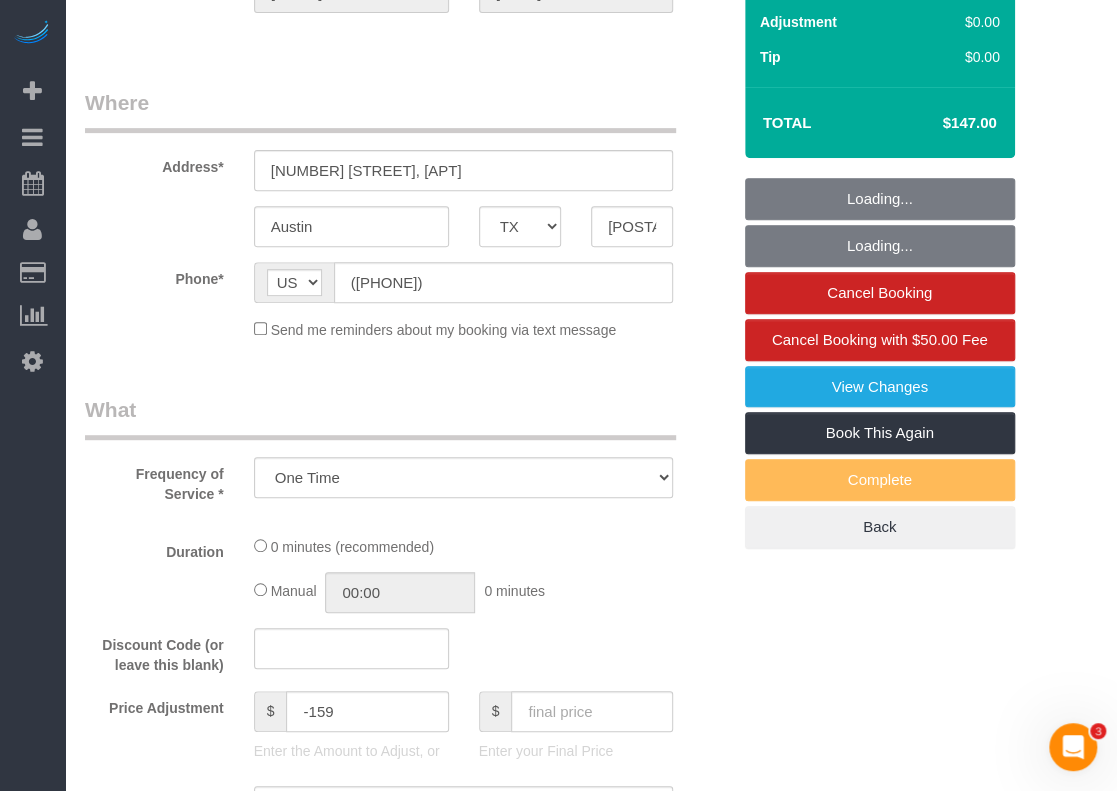 select on "object:5777" 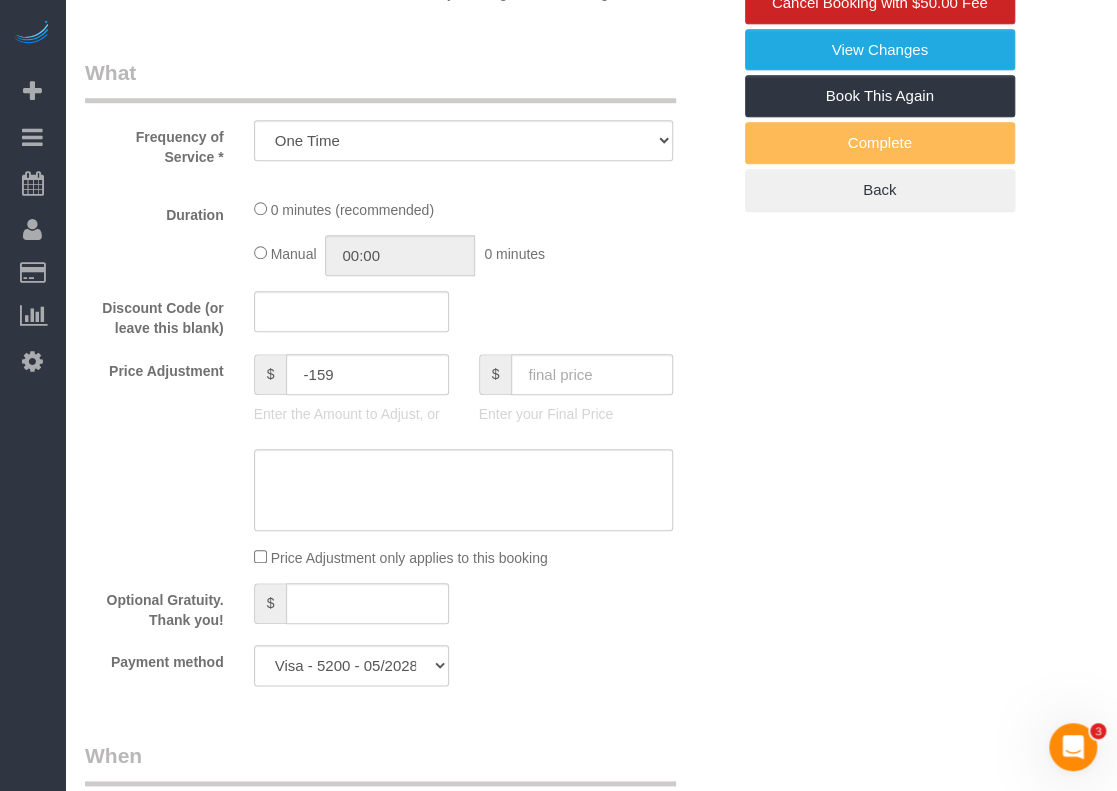 select on "3" 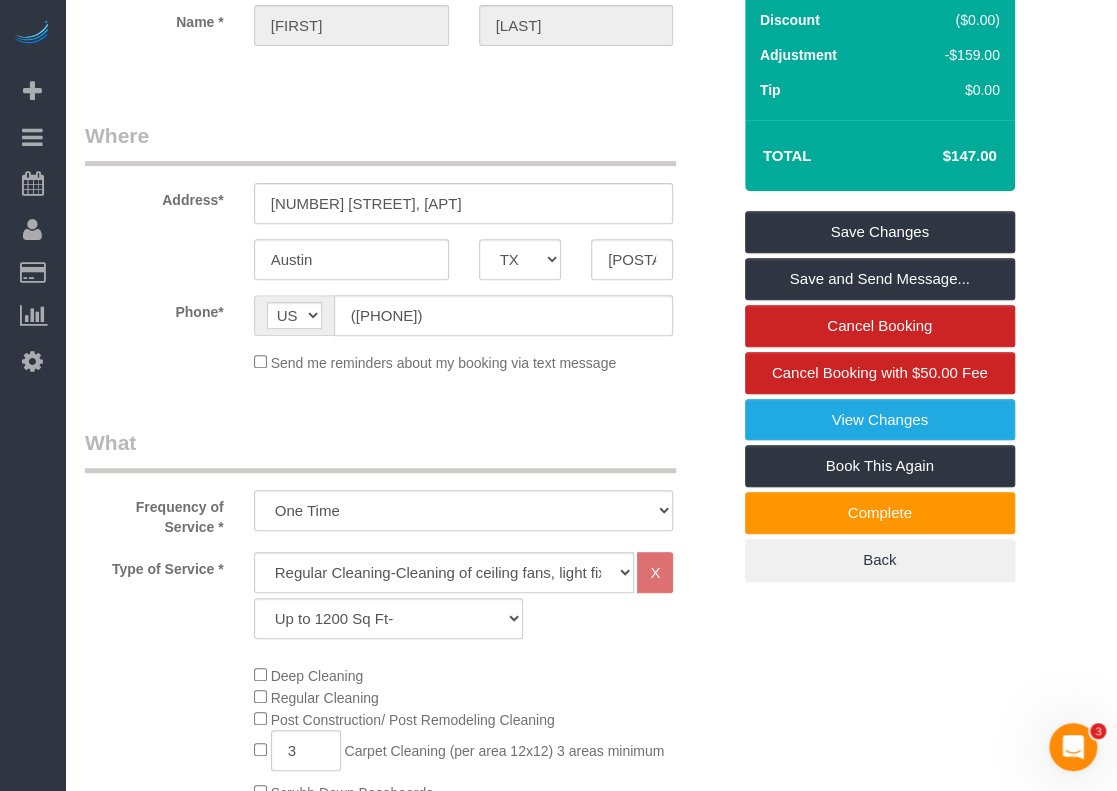 scroll, scrollTop: 200, scrollLeft: 0, axis: vertical 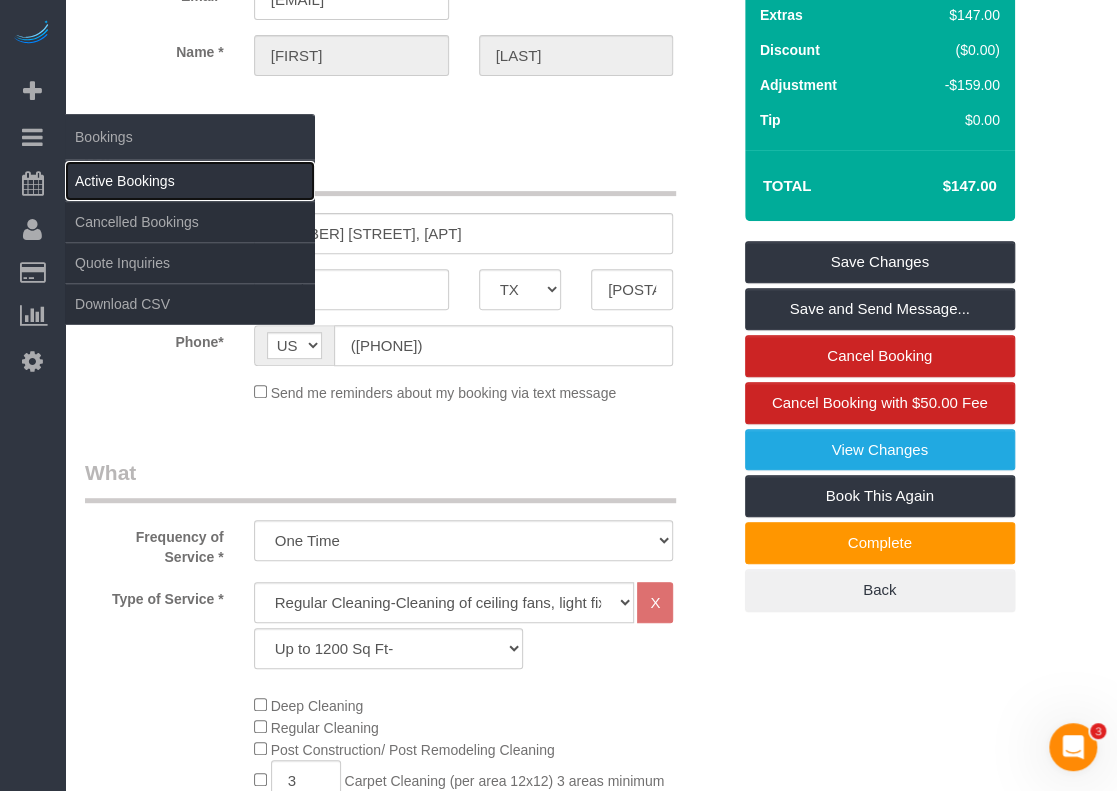 click on "Active Bookings" at bounding box center (190, 181) 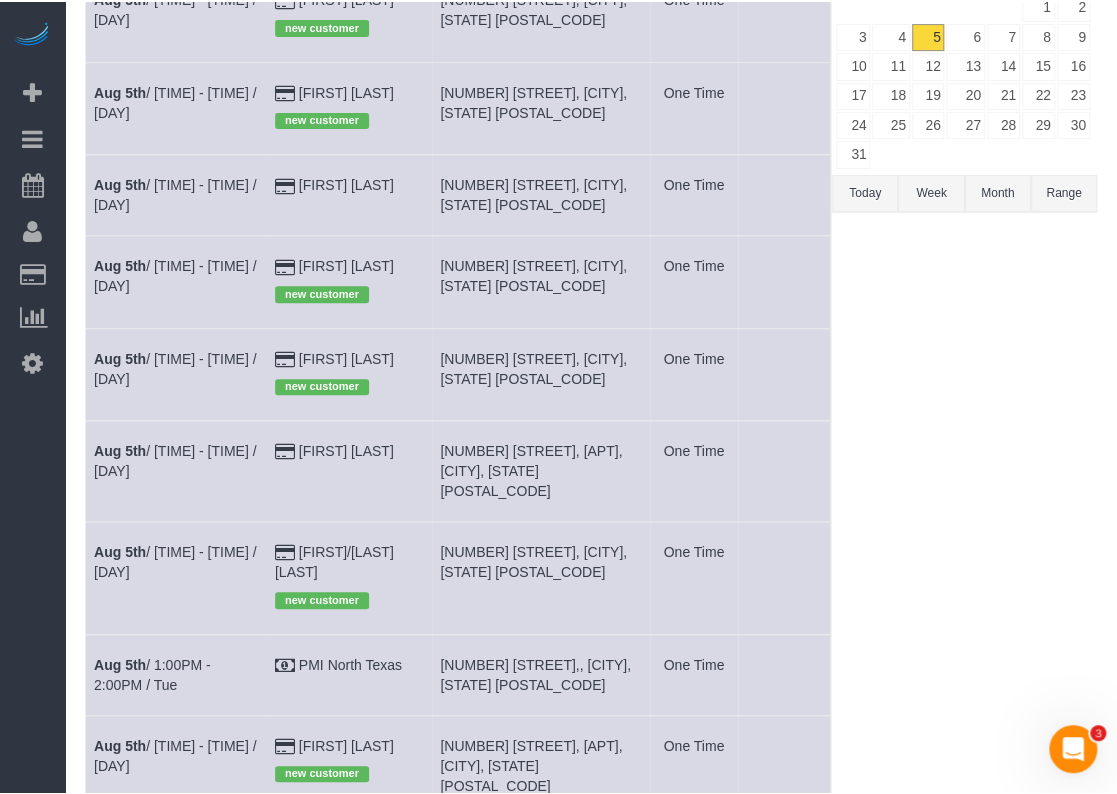 scroll, scrollTop: 300, scrollLeft: 0, axis: vertical 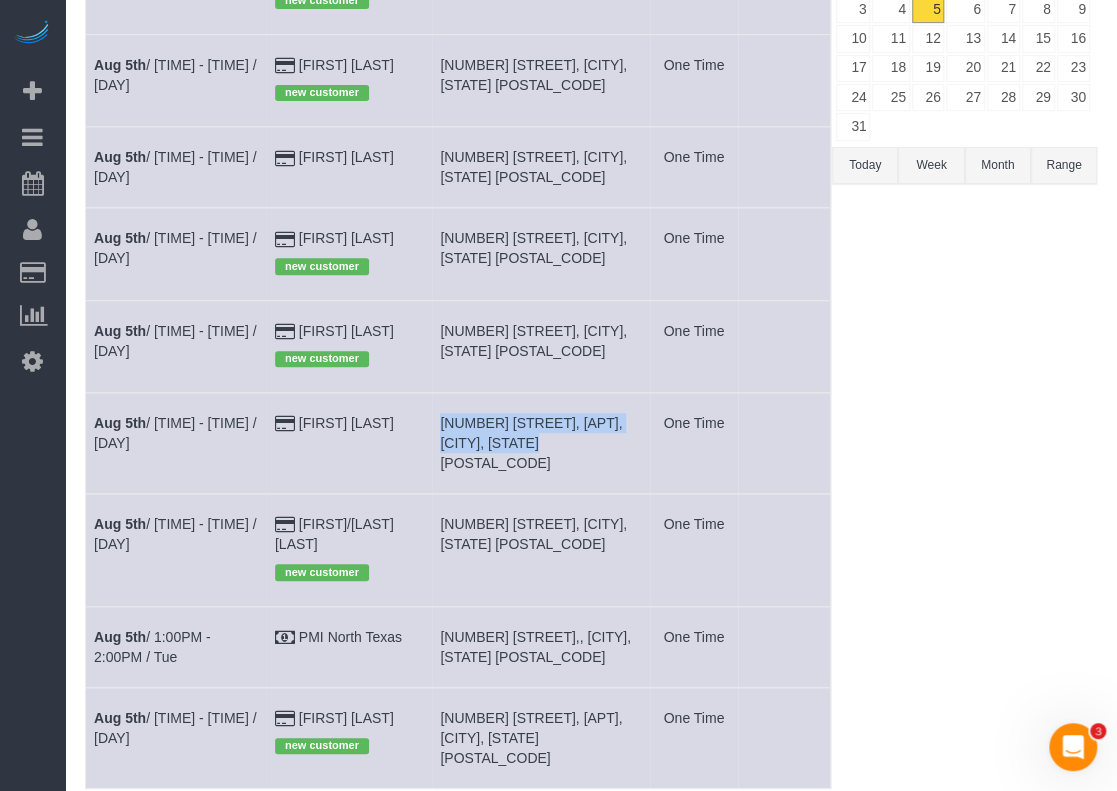 drag, startPoint x: 446, startPoint y: 436, endPoint x: 576, endPoint y: 455, distance: 131.38112 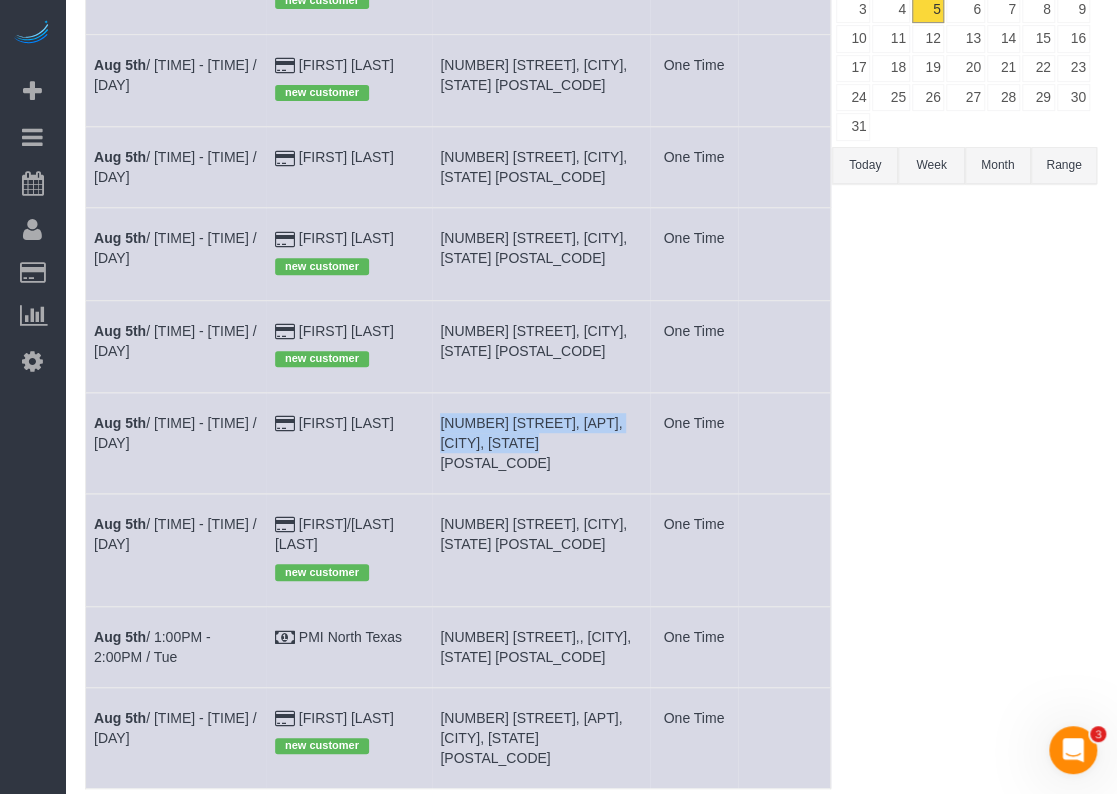 drag, startPoint x: 310, startPoint y: 453, endPoint x: 407, endPoint y: 453, distance: 97 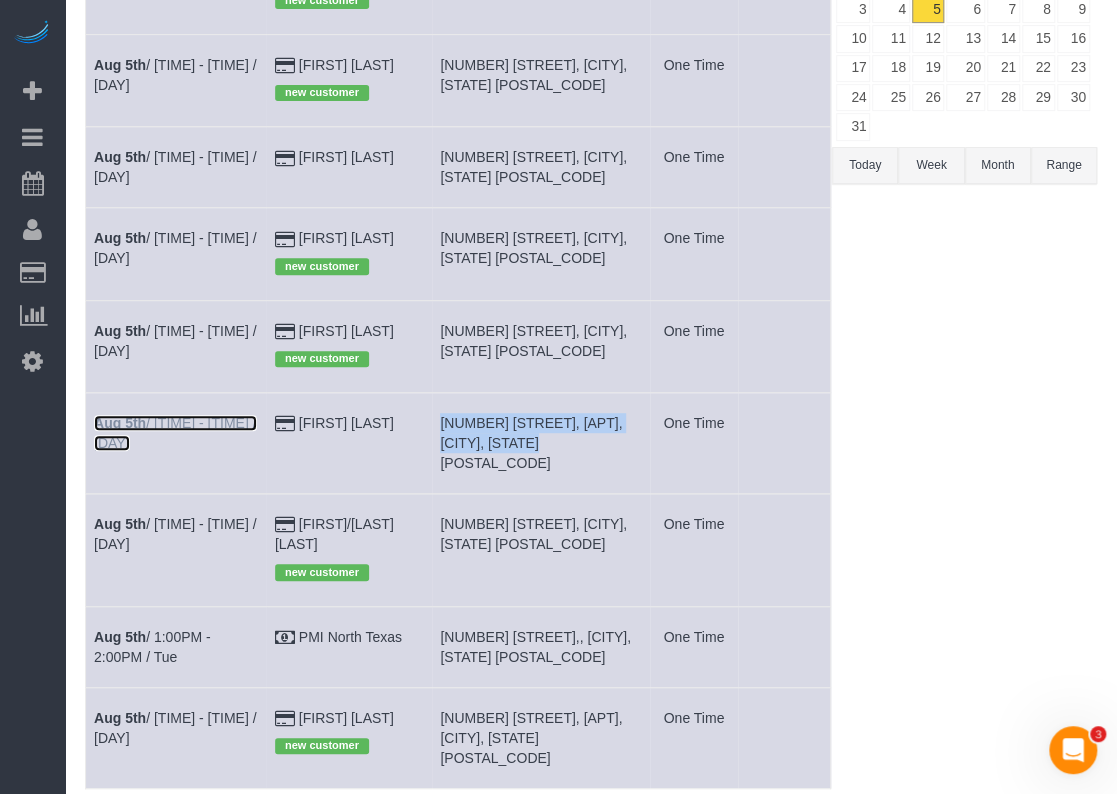click on "[MONTH] [DAY]
/ [TIME] - [TIME] / [DAY]" at bounding box center [175, 433] 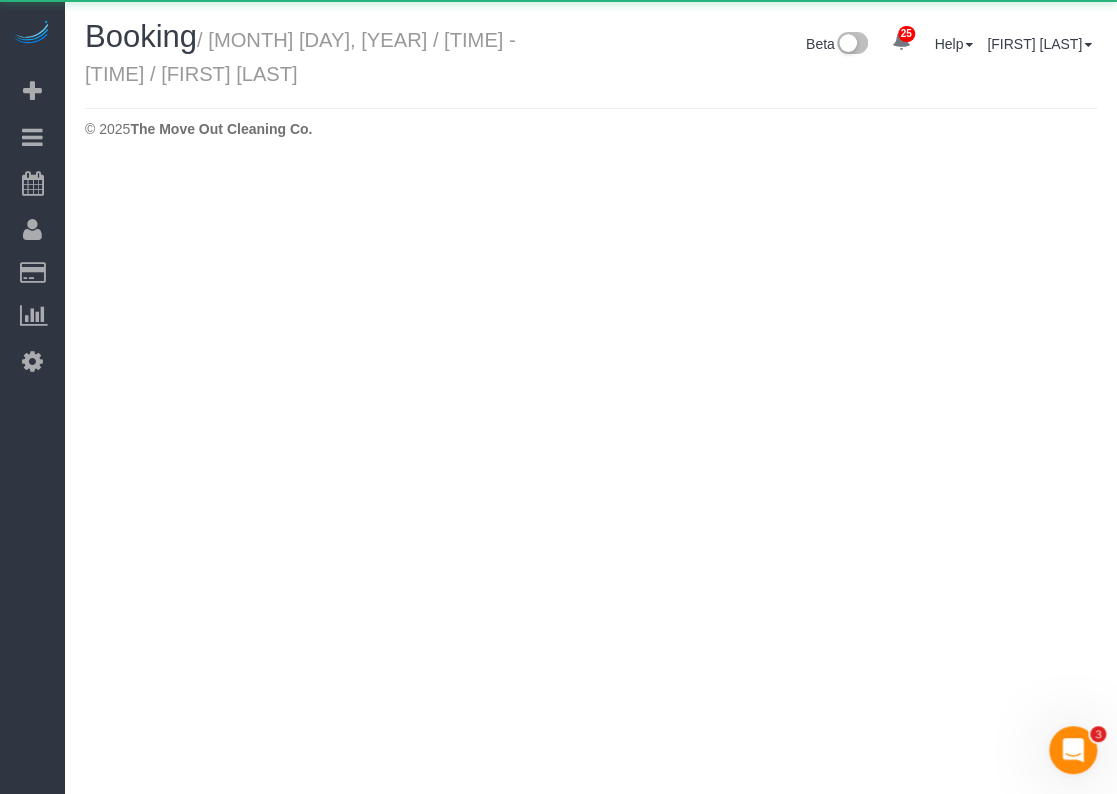 scroll, scrollTop: 0, scrollLeft: 0, axis: both 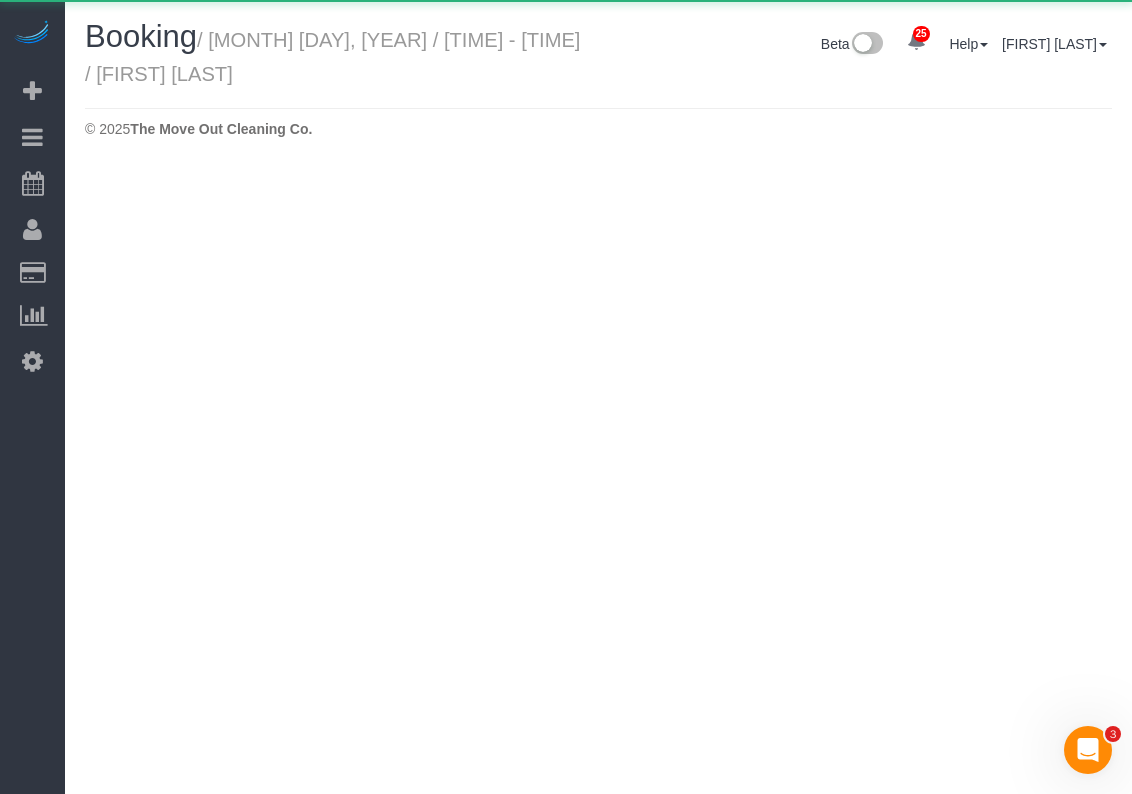 select on "TX" 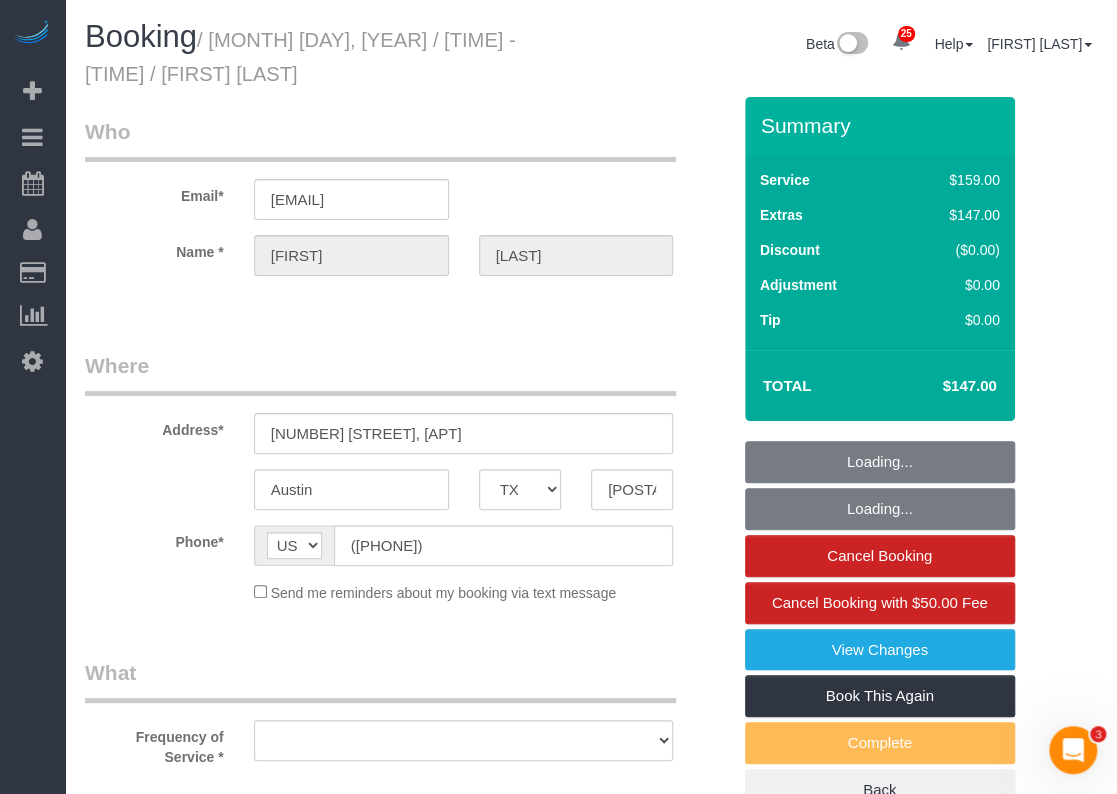 select on "string:fspay-b839a8bc-39bb-419b-b353-cd5f2a13a69e" 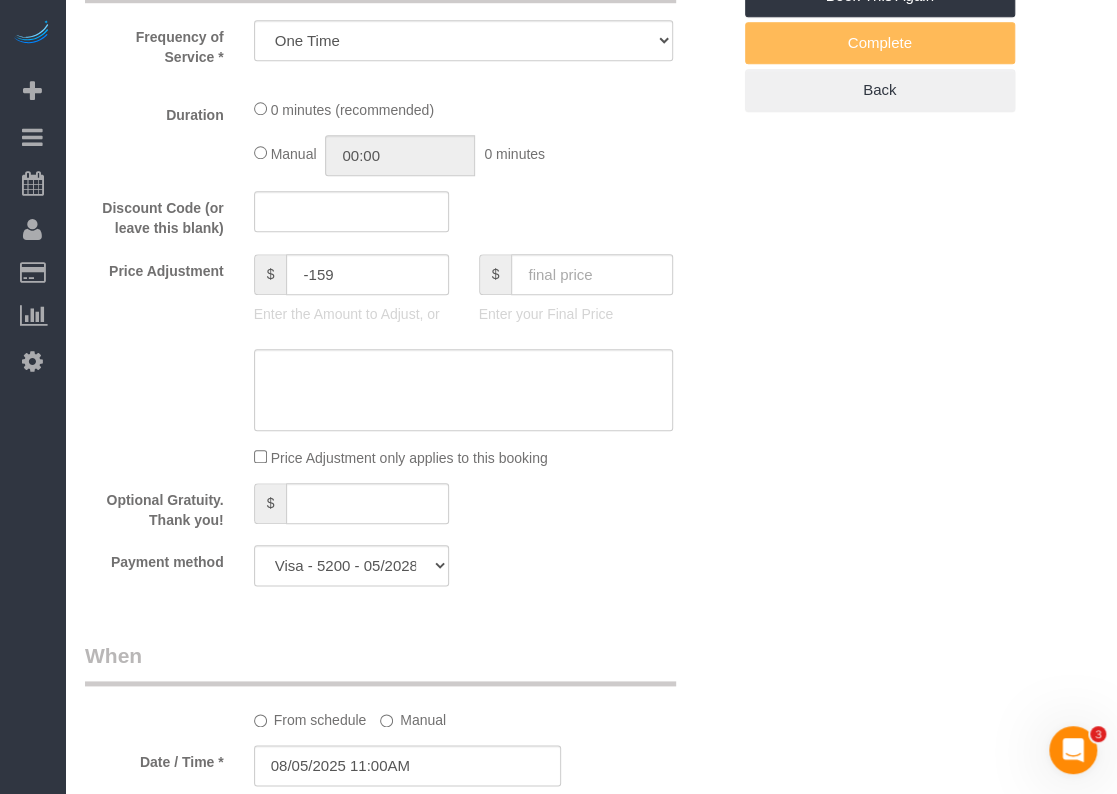 select on "object:6713" 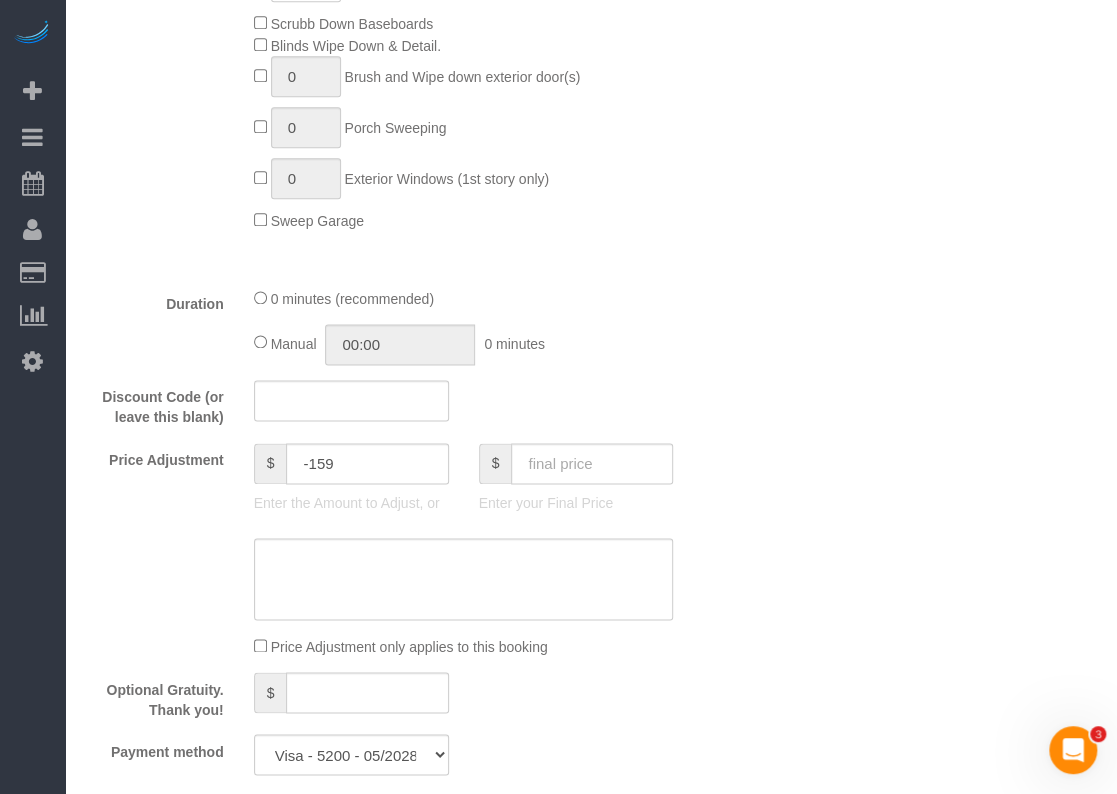 scroll, scrollTop: 1000, scrollLeft: 0, axis: vertical 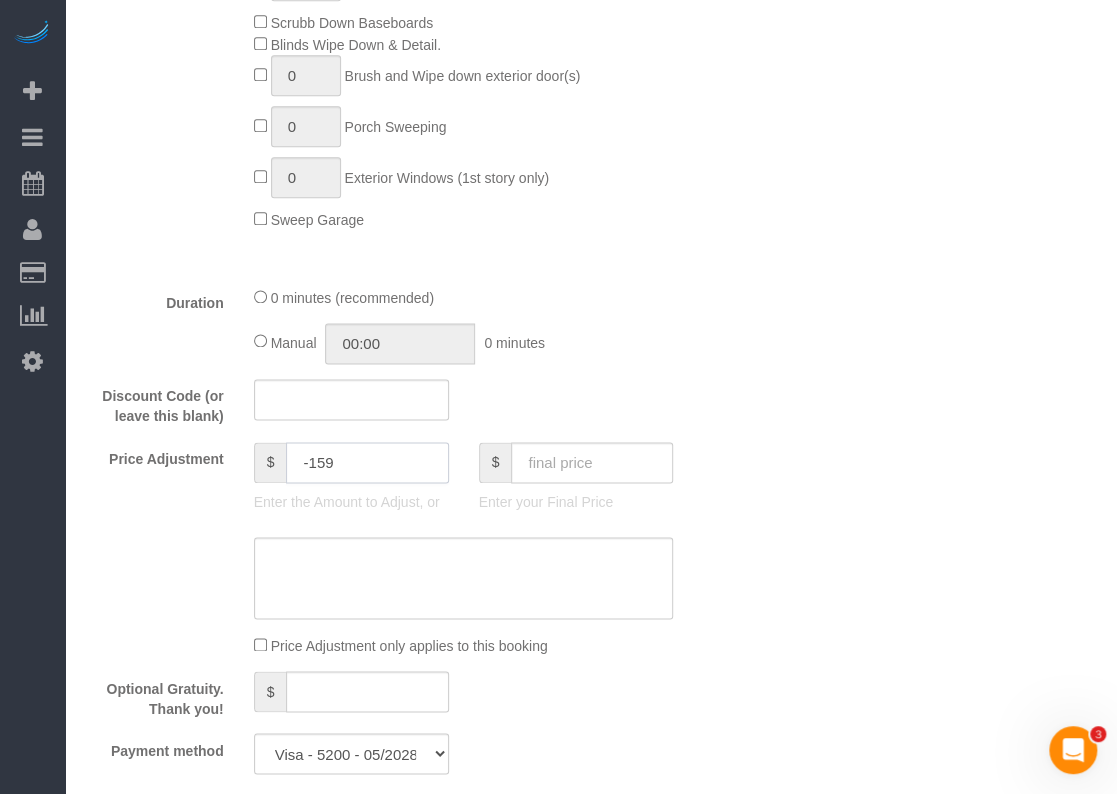 click on "-159" 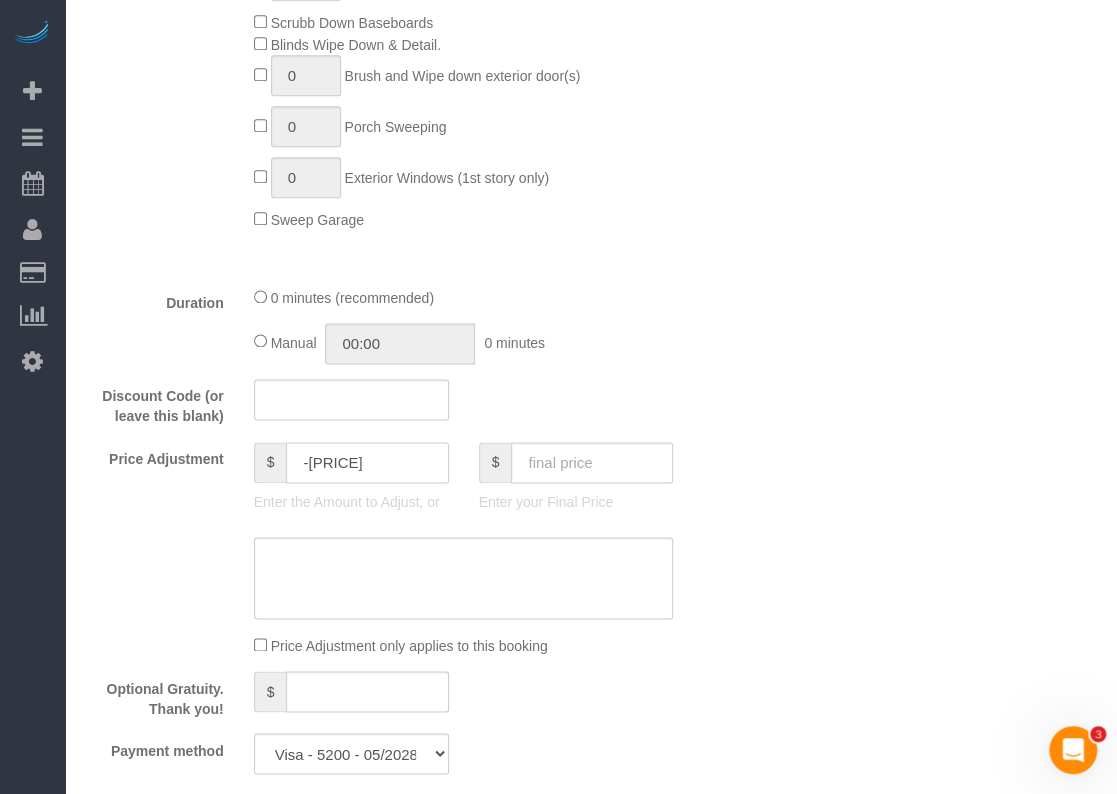 type on "-[PRICE]" 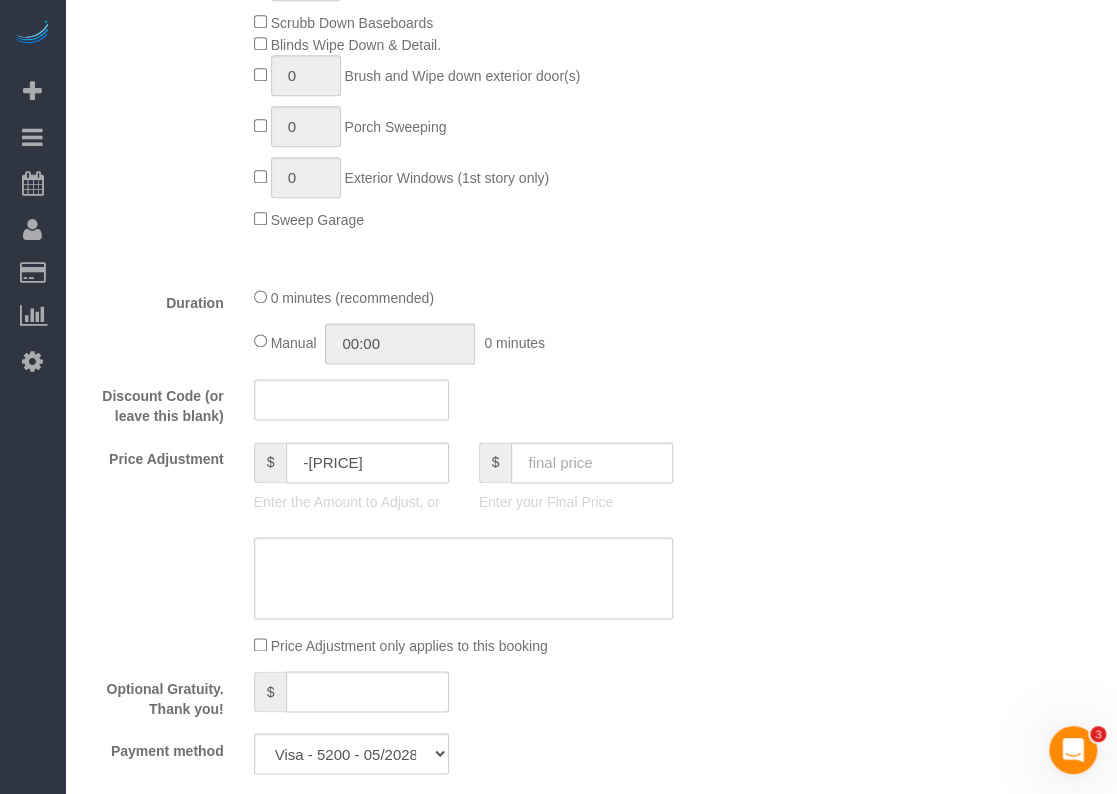 click on "Who
Email*
[EMAIL]
Name *
[FIRST]
[LAST]
Where
Address*
[NUMBER] [STREET], Apt [APT]
[CITY]
[STATE]
AL
AR
AZ
CA
CO
CT
DC
DE
FL
GA
HI
IA
ID
IL
IN
KS
KY
LA
MA
MD
ME
MI
MN
MO
MS
MT
NC
ND
NE" at bounding box center (591, 518) 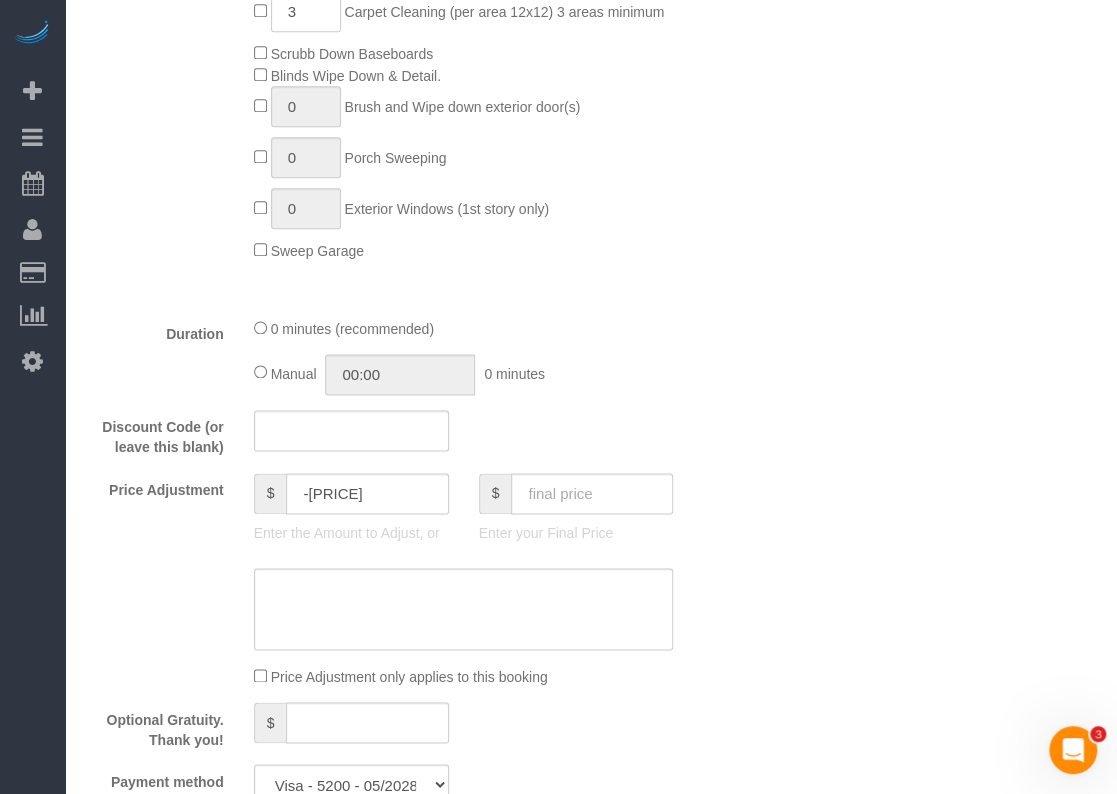 scroll, scrollTop: 1000, scrollLeft: 0, axis: vertical 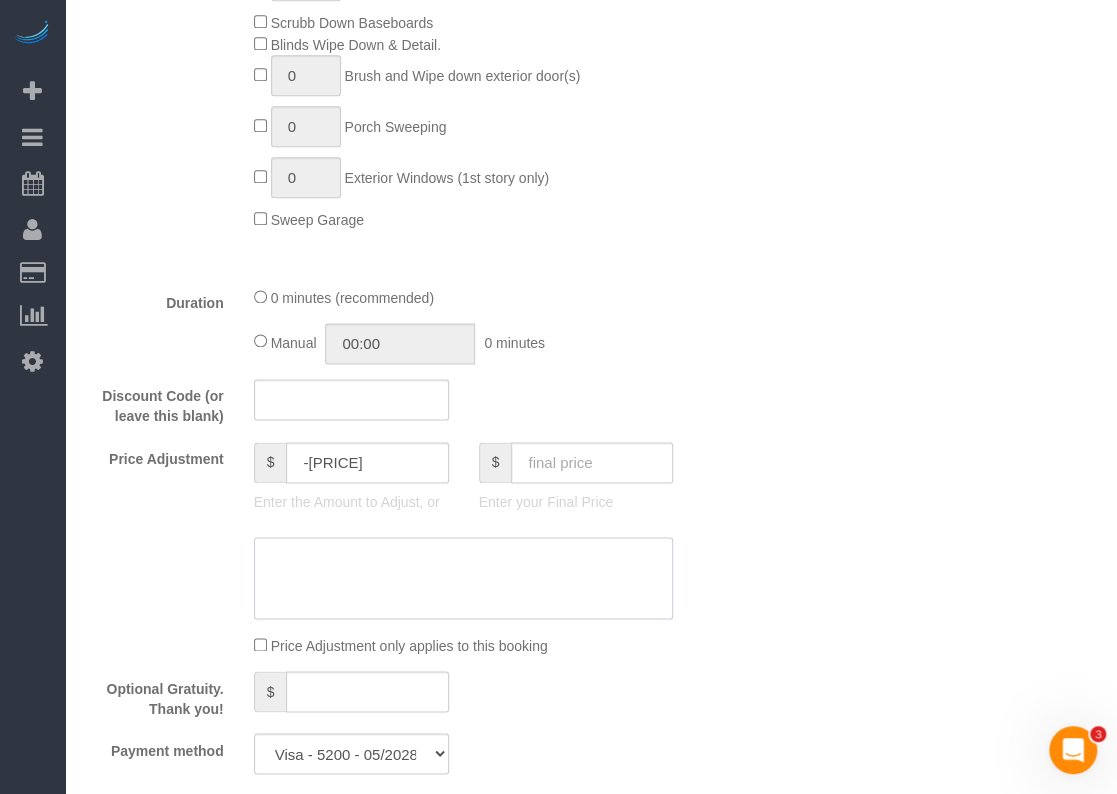 click 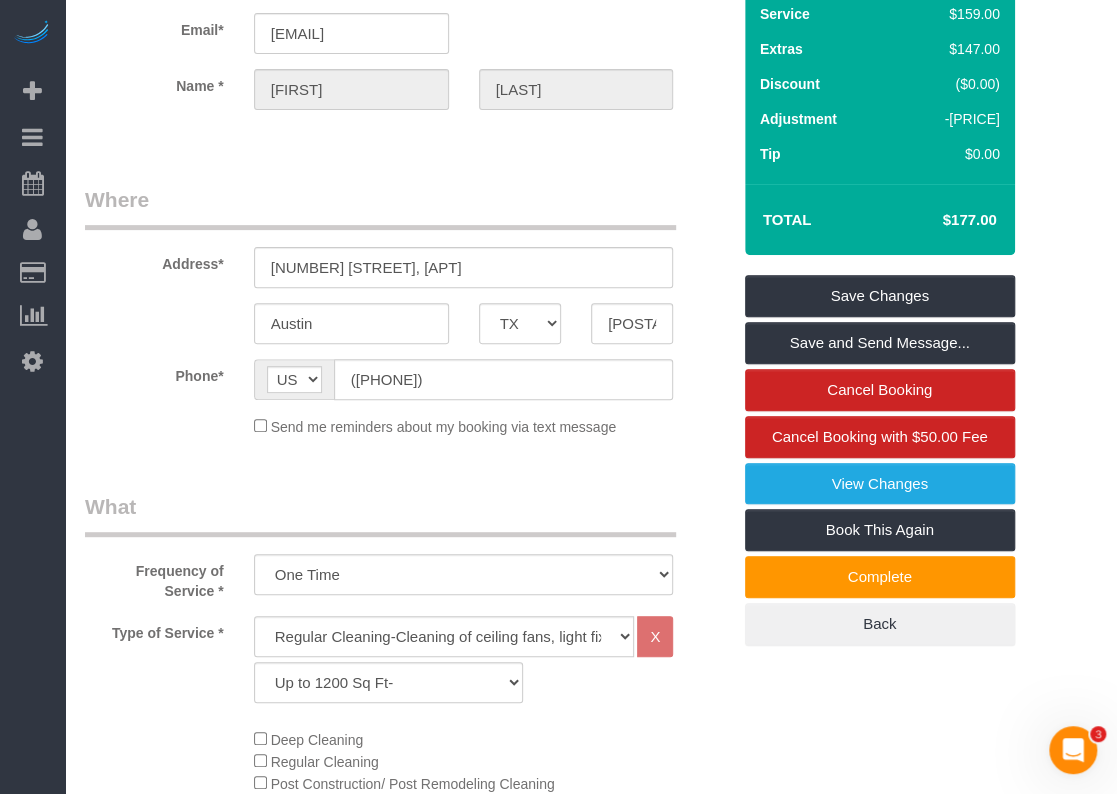 scroll, scrollTop: 0, scrollLeft: 0, axis: both 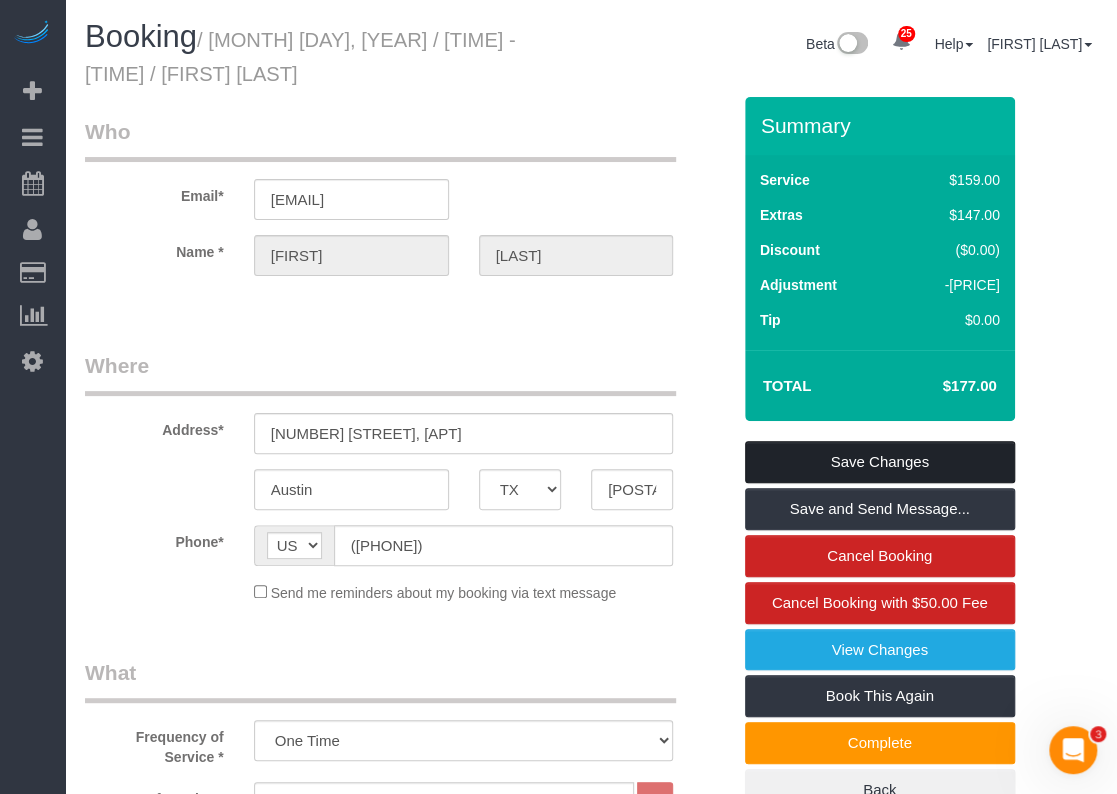 type on "[PRICE] to vacuum carpets" 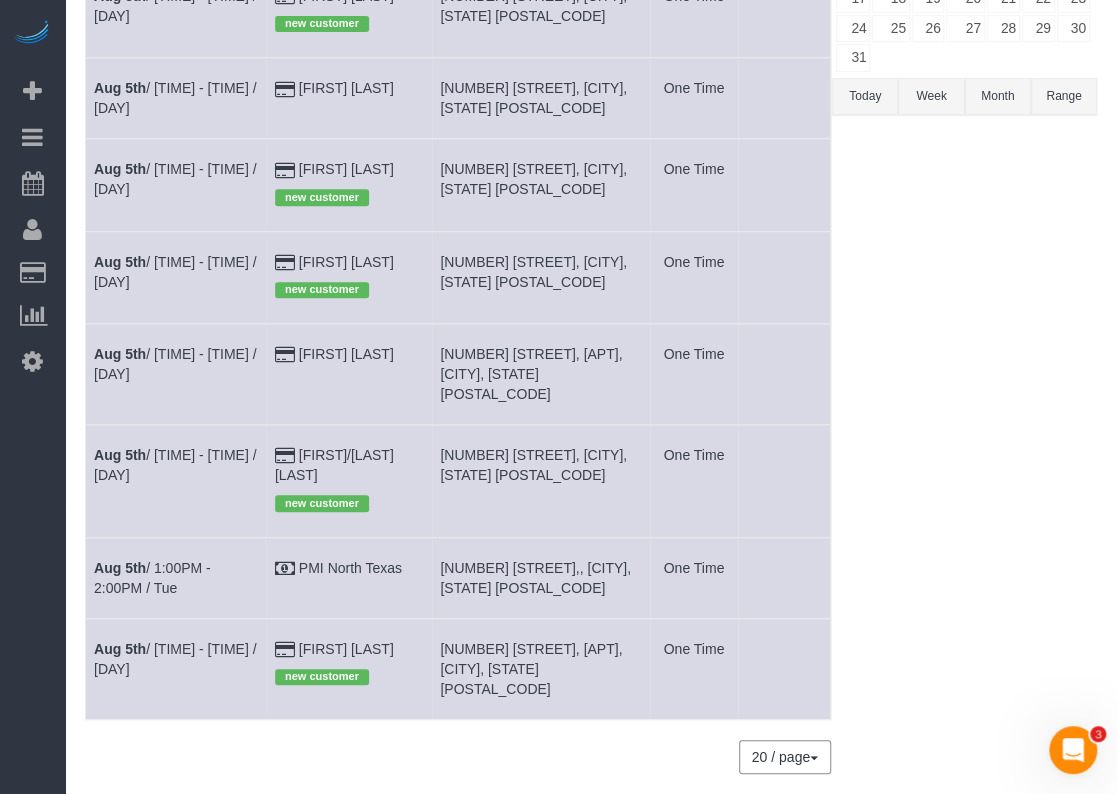 scroll, scrollTop: 400, scrollLeft: 0, axis: vertical 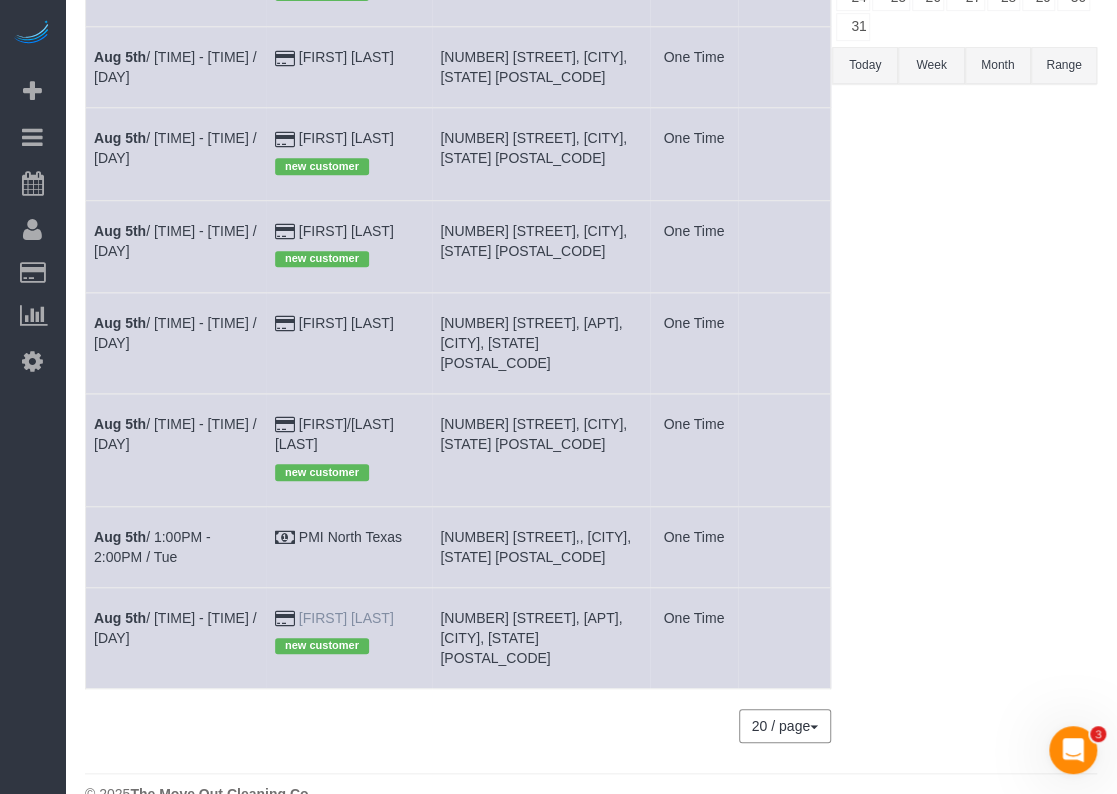 drag, startPoint x: 417, startPoint y: 597, endPoint x: 310, endPoint y: 601, distance: 107.07474 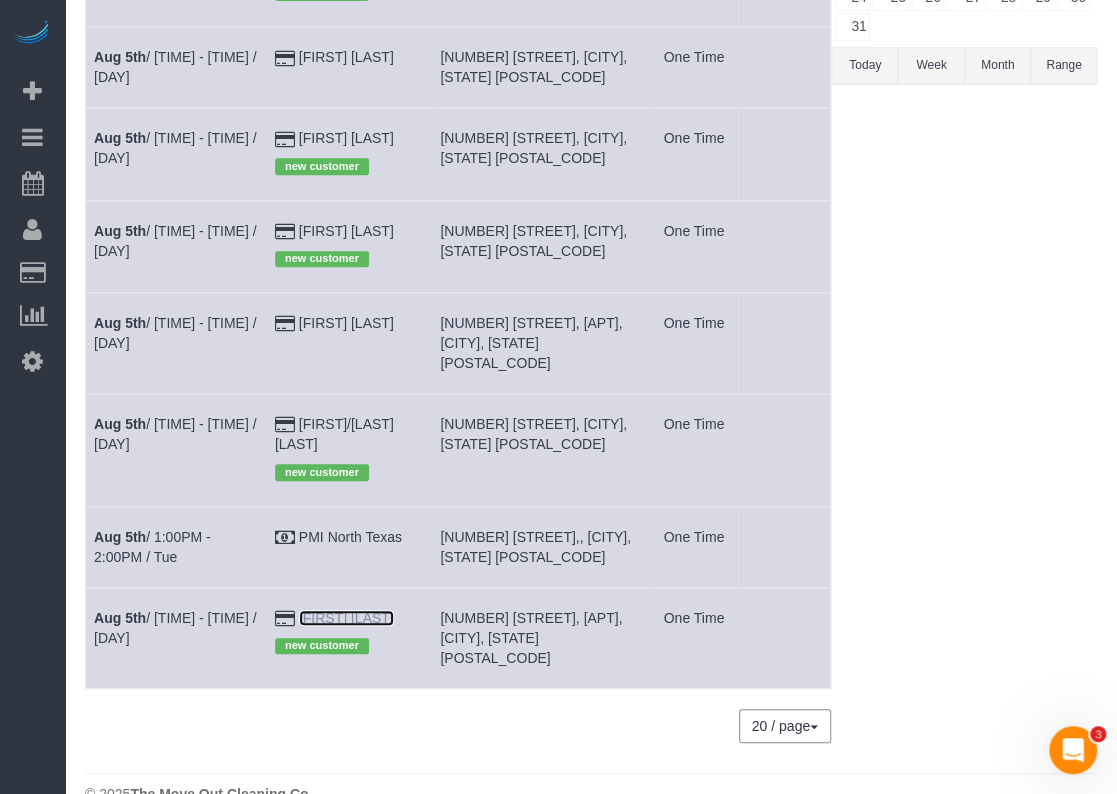 copy on "[FIRST] [LAST]" 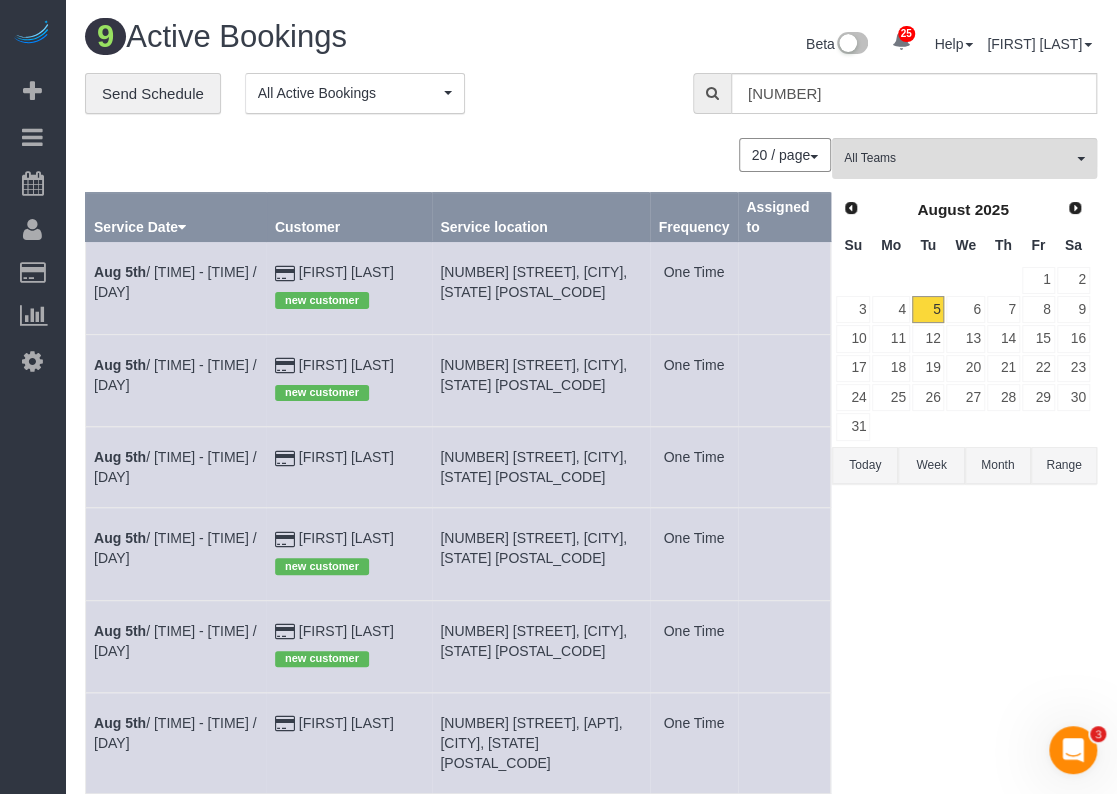 scroll, scrollTop: 0, scrollLeft: 0, axis: both 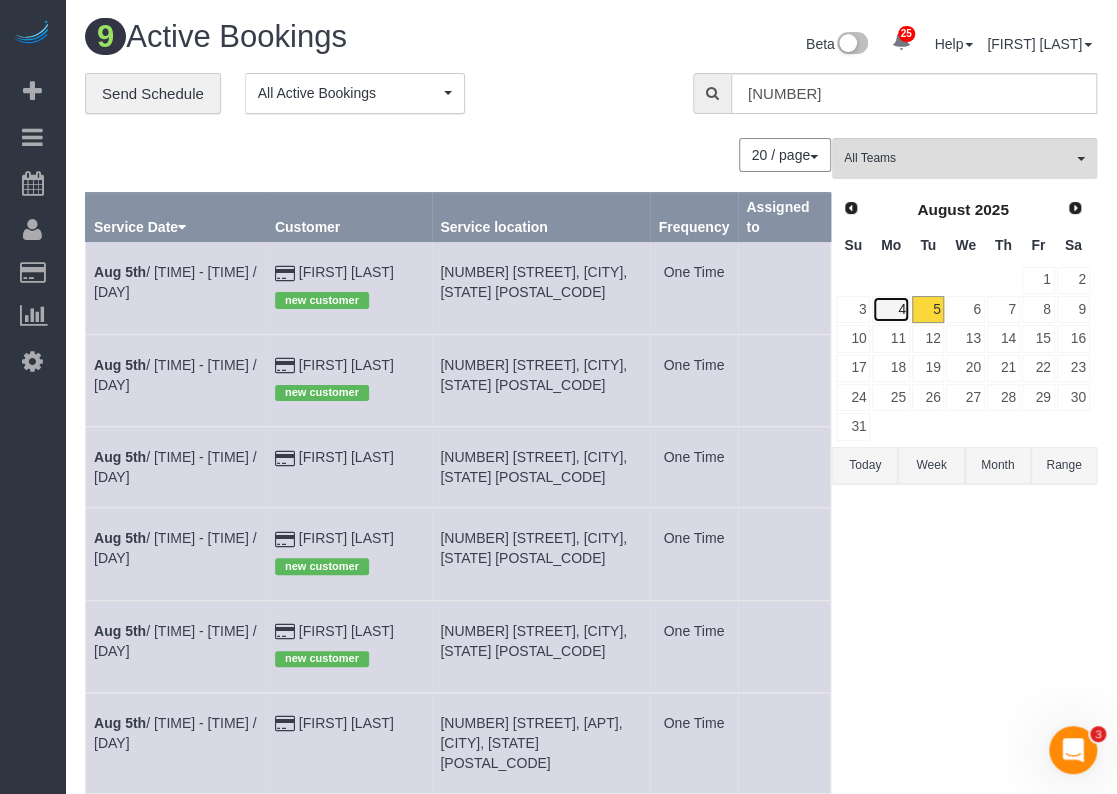 click on "4" at bounding box center [890, 309] 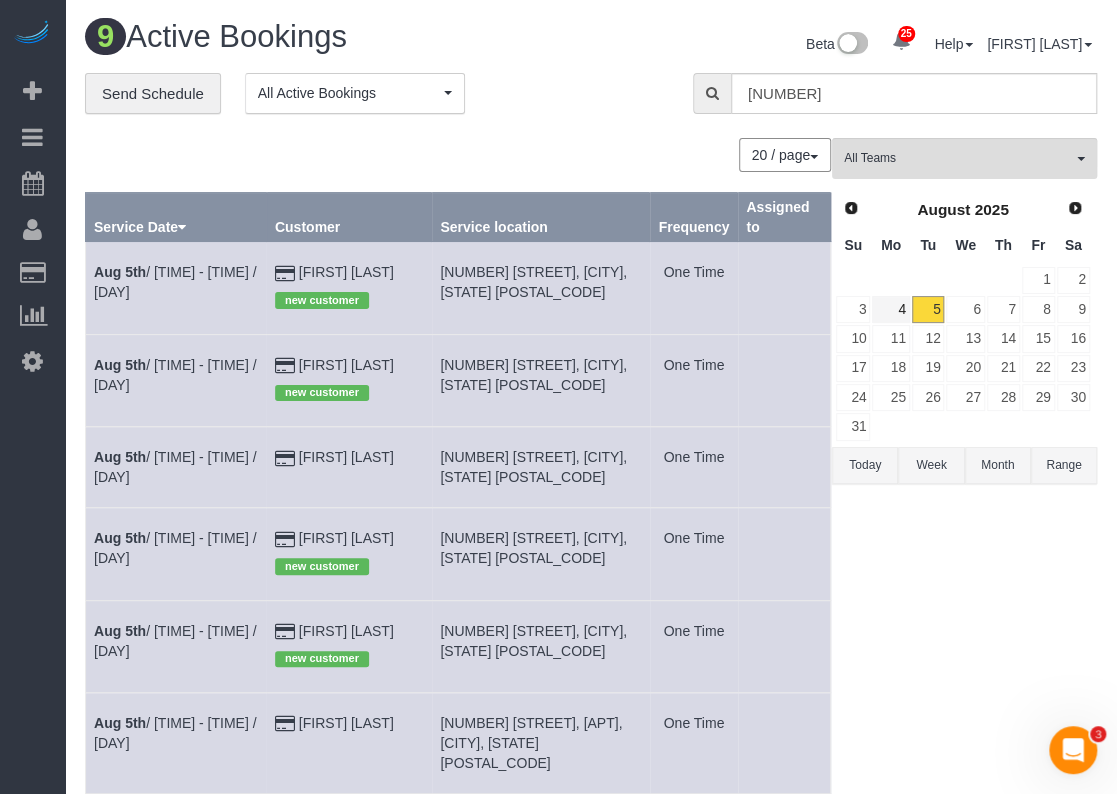 type 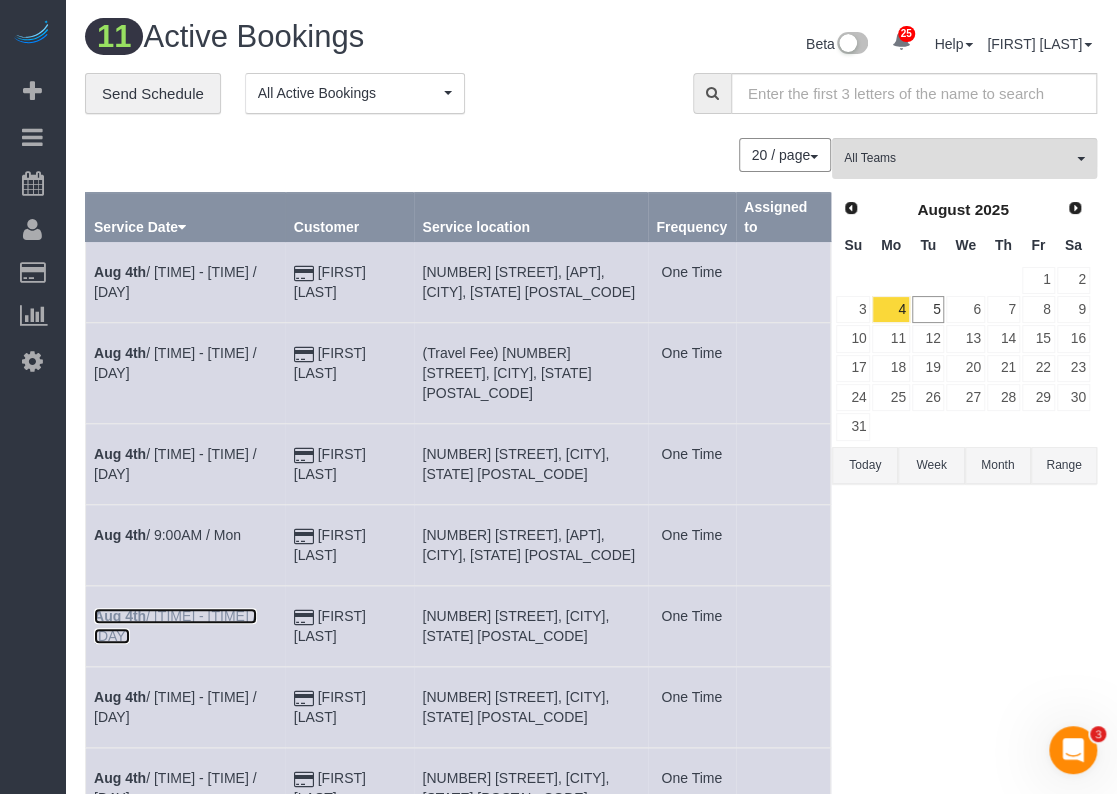 click on "Aug 4th
/ 9:00AM - 11:00AM / Mon" at bounding box center [175, 626] 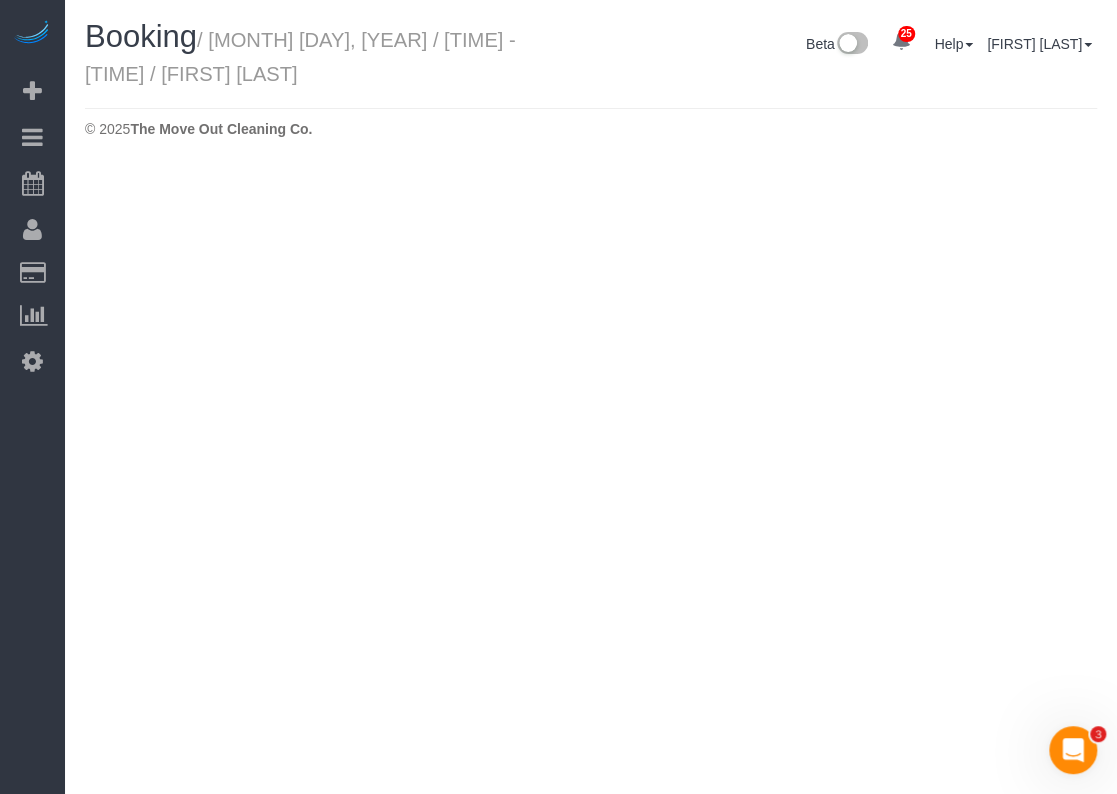 select on "TX" 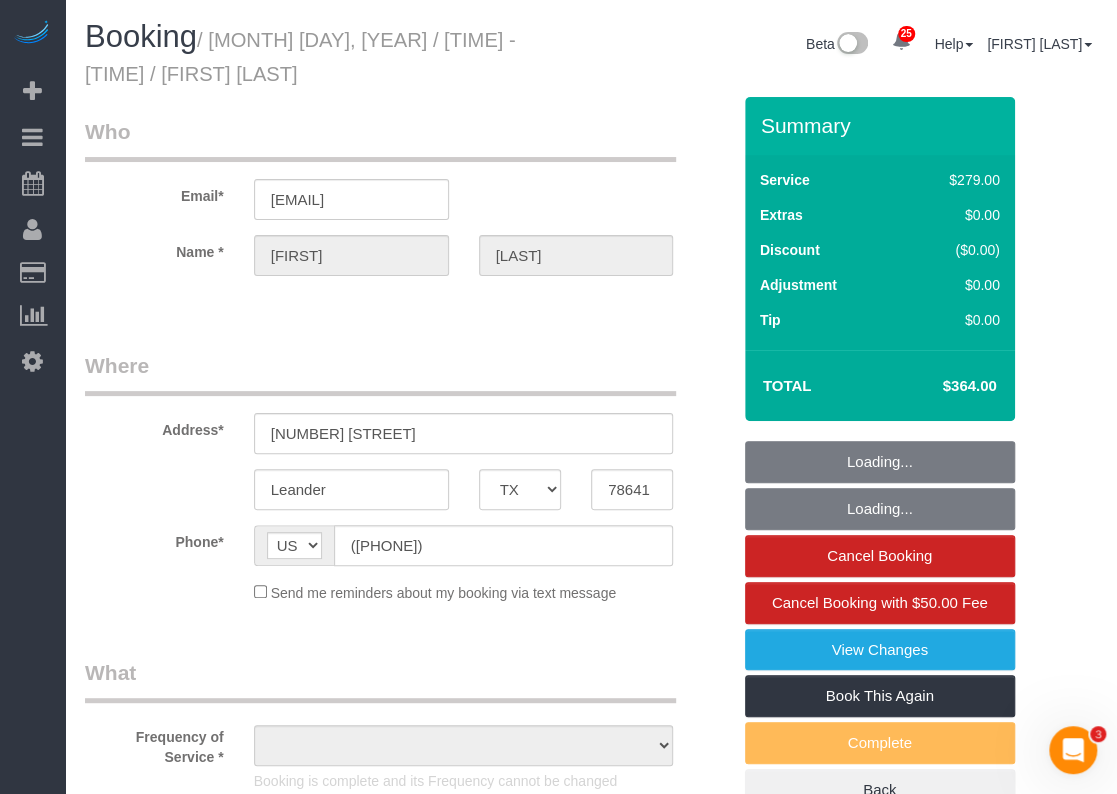 select on "object:7330" 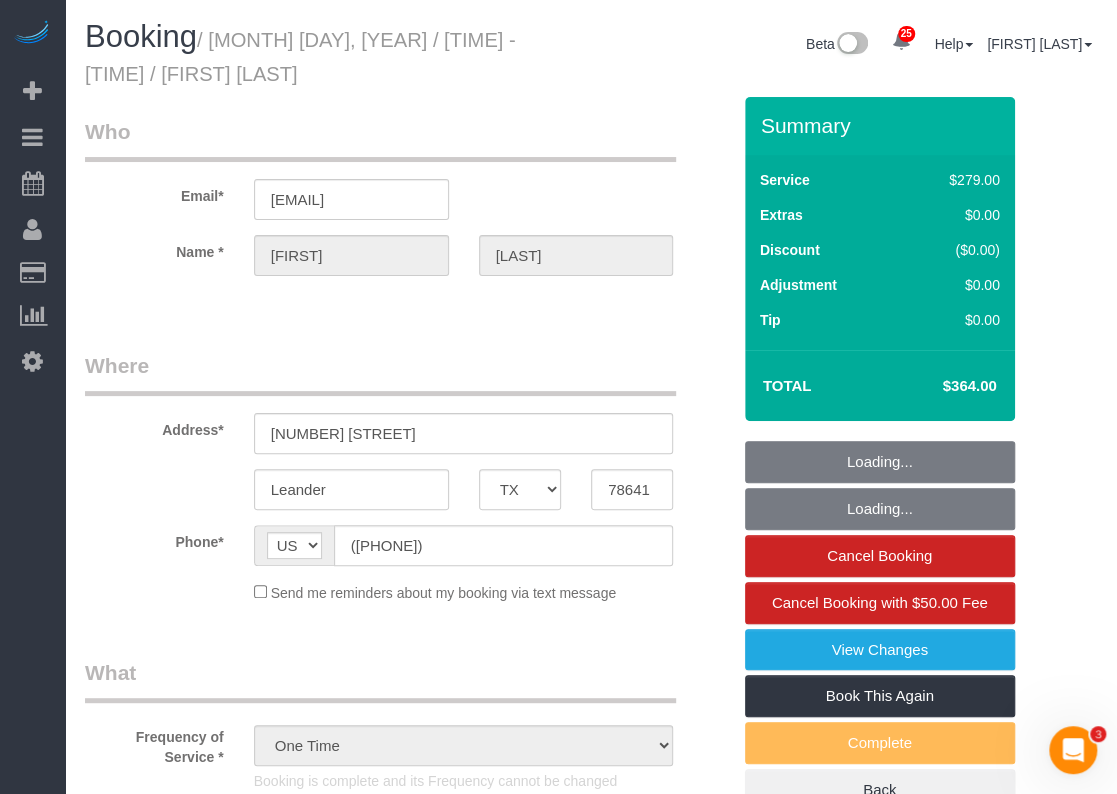 select on "3" 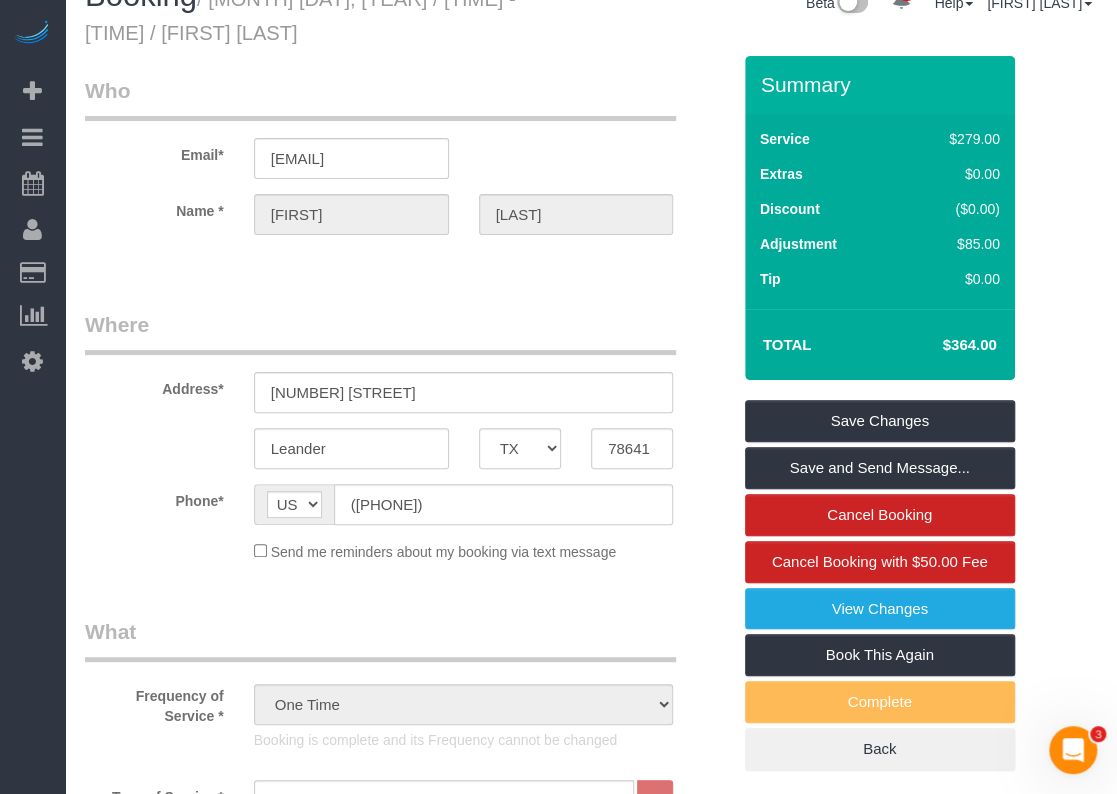 scroll, scrollTop: 0, scrollLeft: 0, axis: both 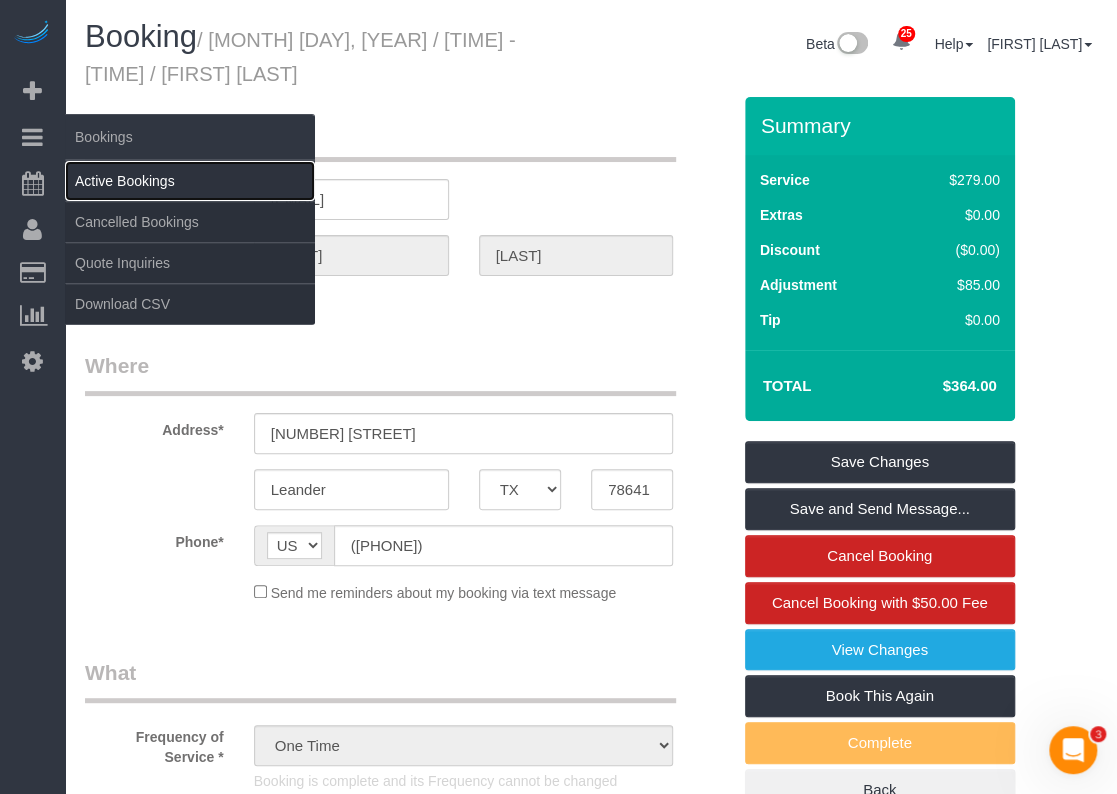 click on "Active Bookings" at bounding box center [190, 181] 